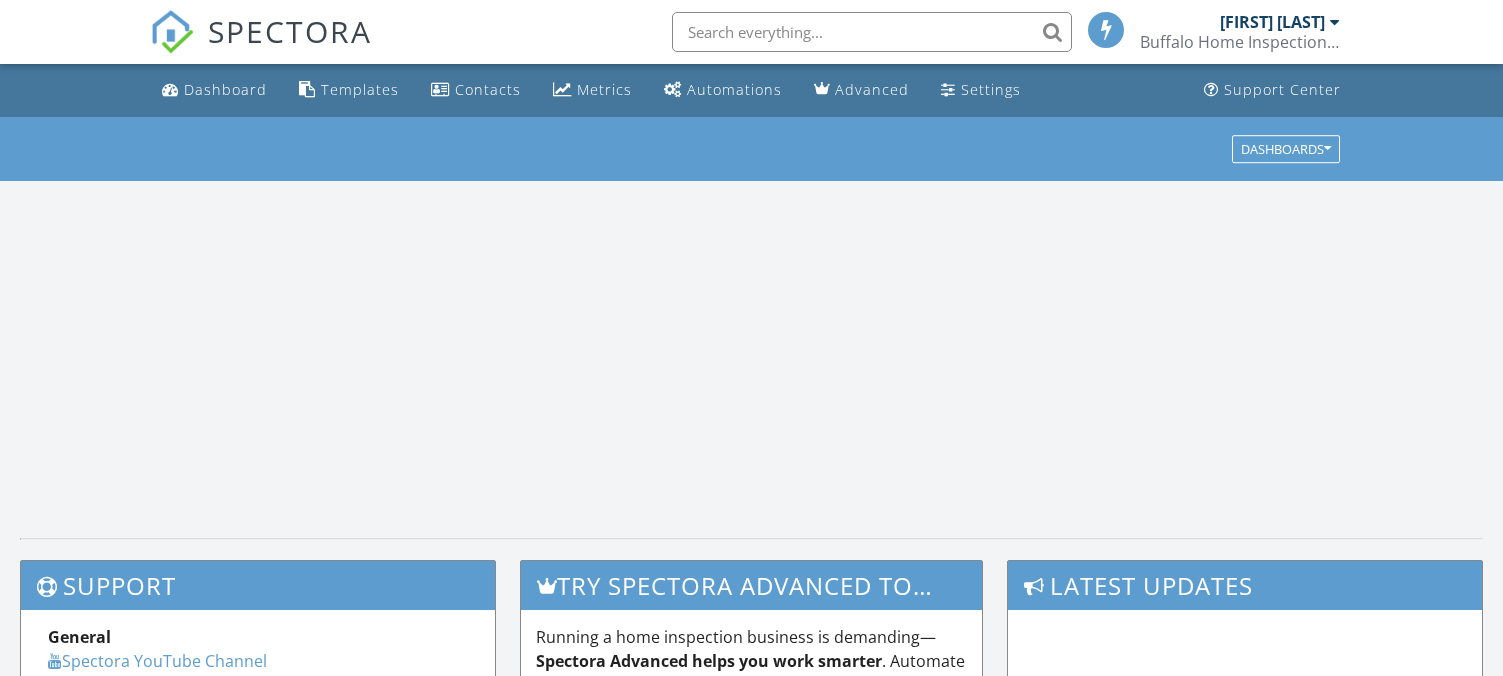 scroll, scrollTop: 0, scrollLeft: 0, axis: both 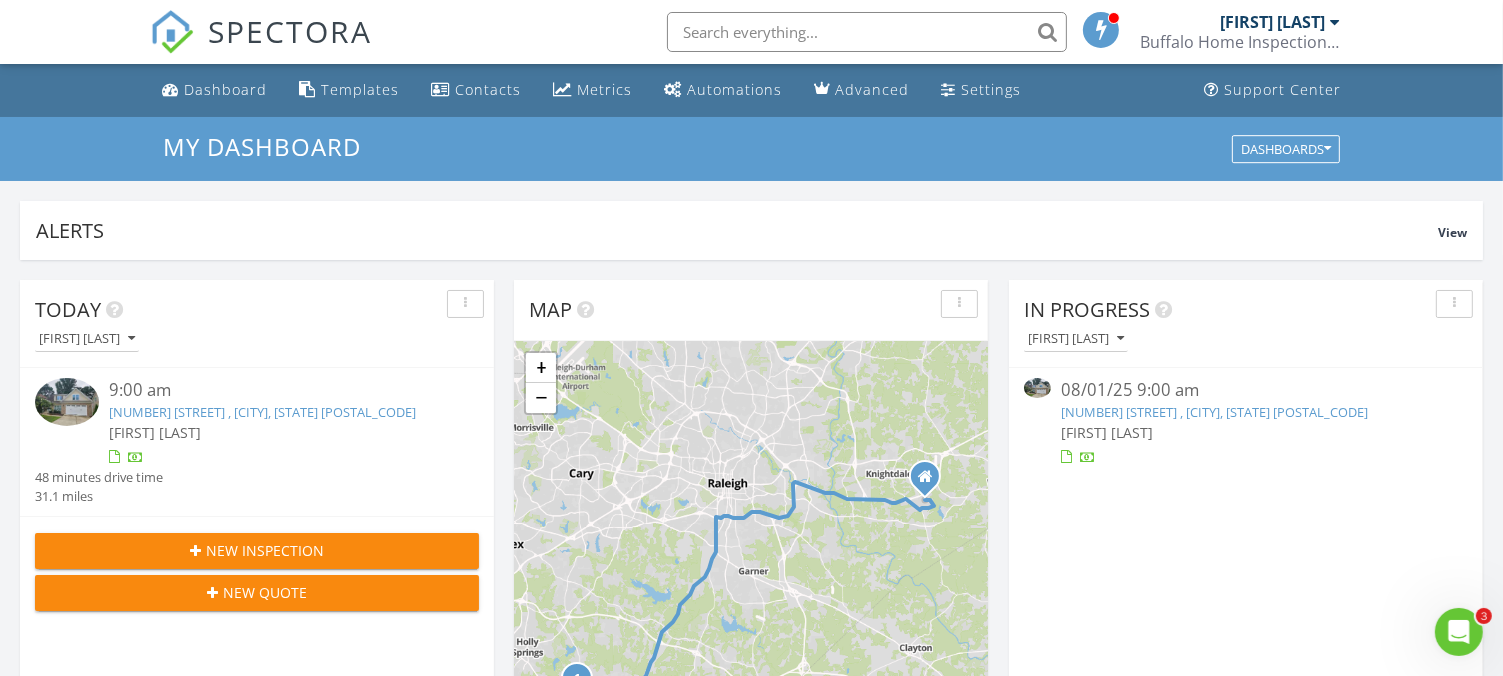 click on "837 Varina Ln , Fuquay-Varina, NC 27526" at bounding box center [262, 412] 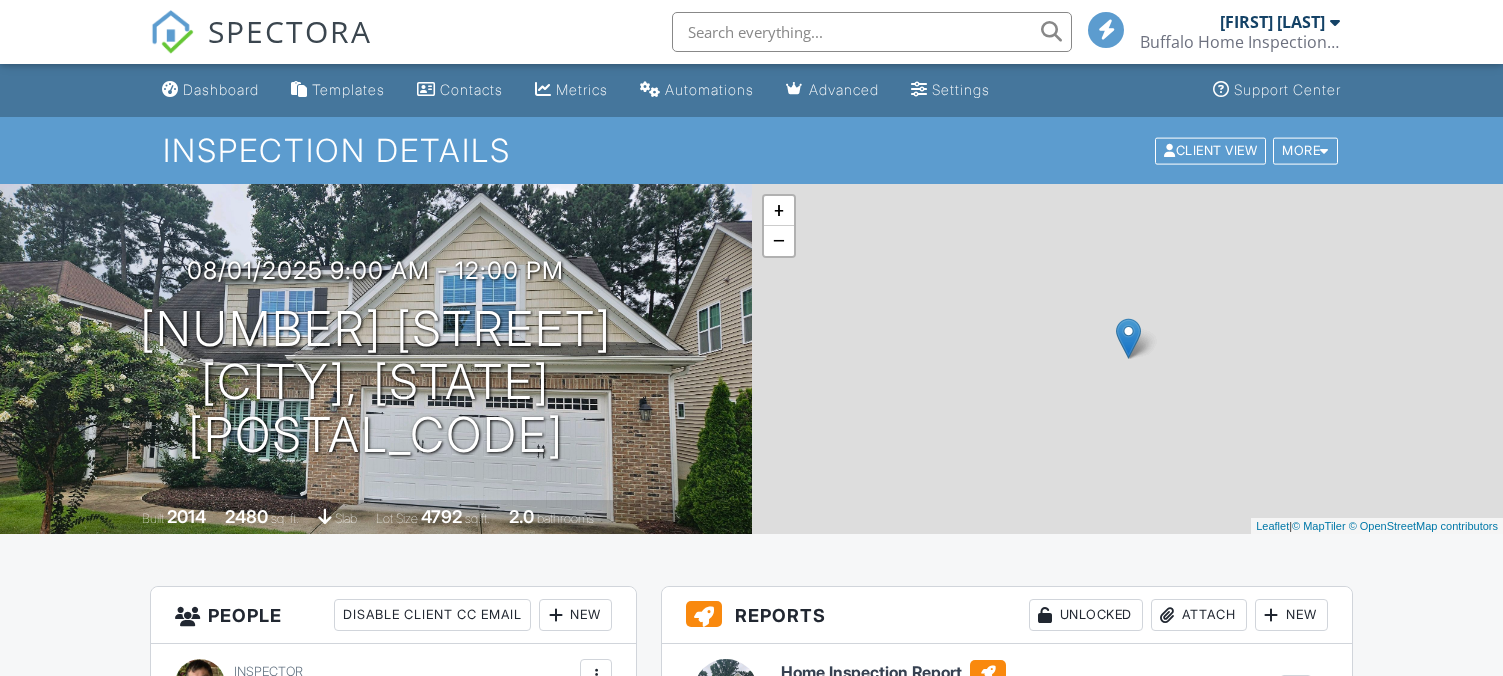 scroll, scrollTop: 0, scrollLeft: 0, axis: both 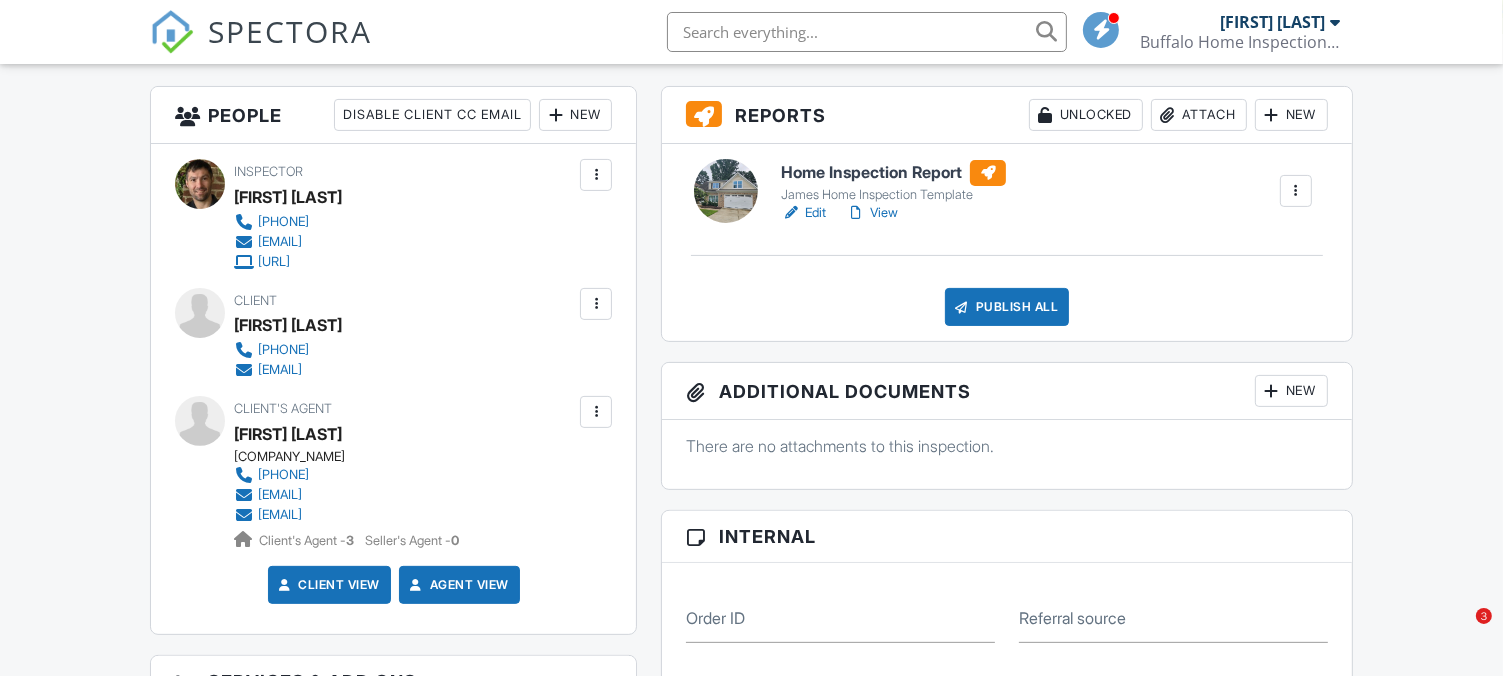click on "Edit" at bounding box center (803, 213) 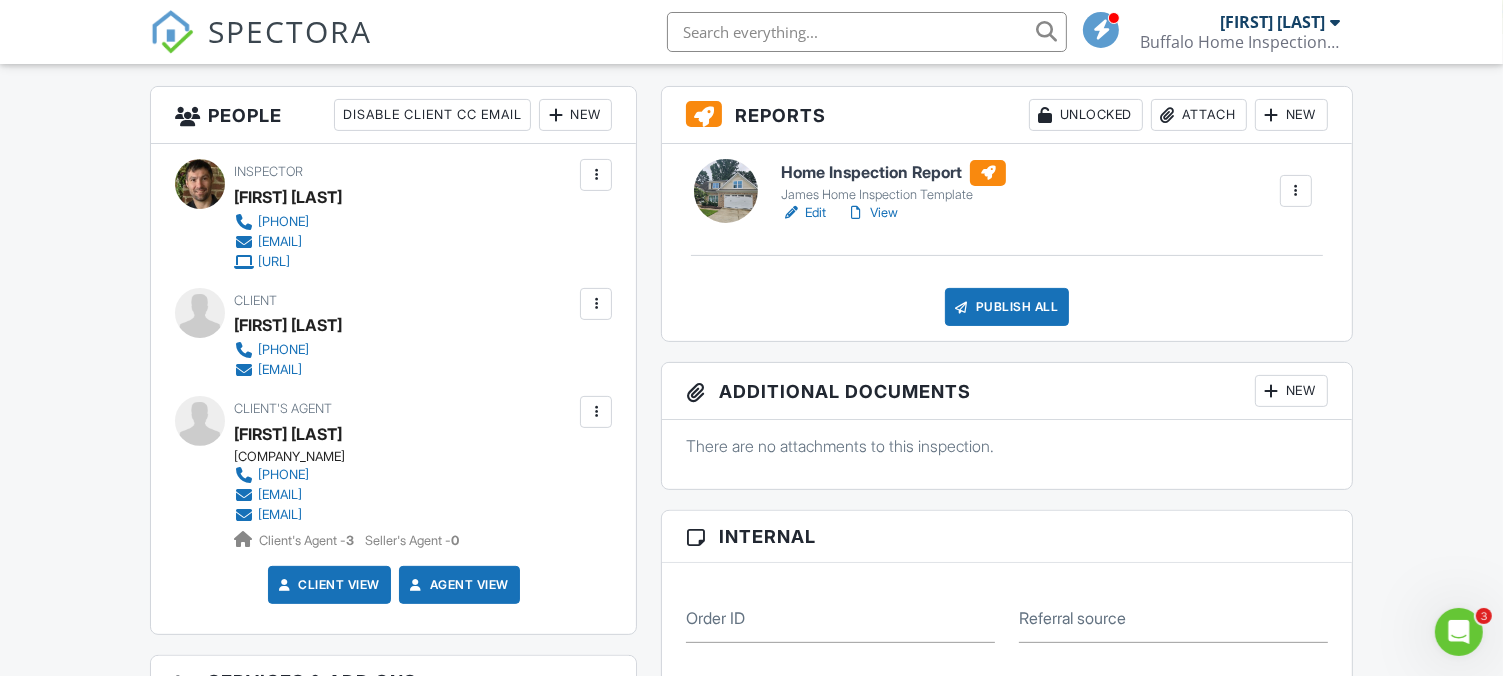 scroll, scrollTop: 0, scrollLeft: 0, axis: both 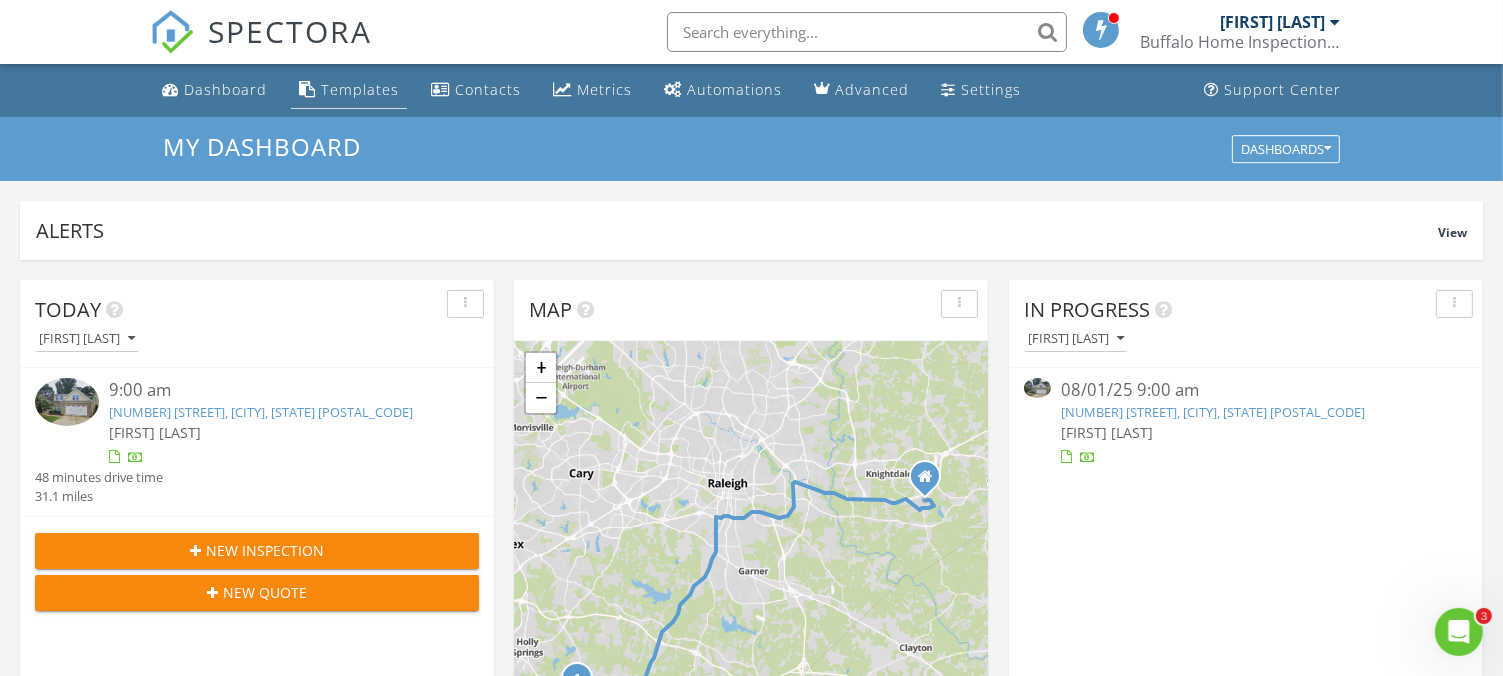 click on "Templates" at bounding box center (360, 89) 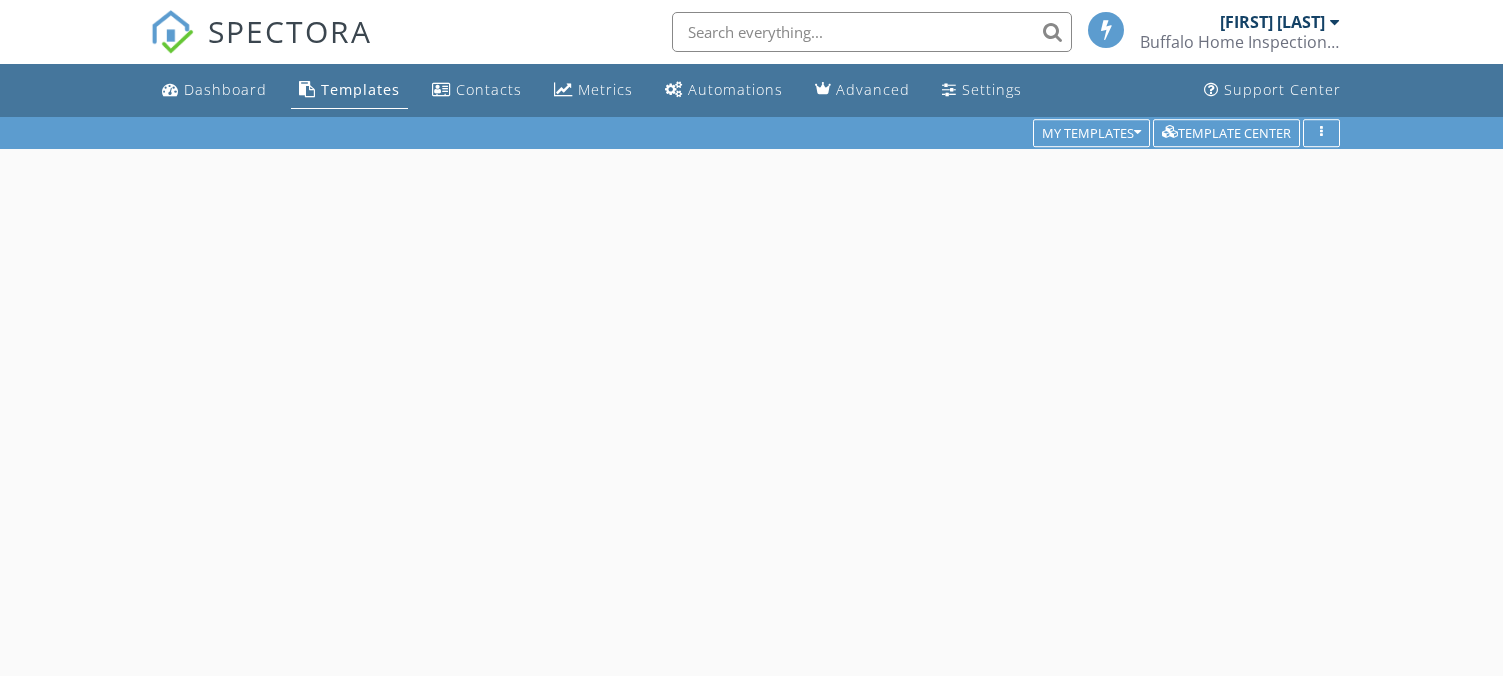 scroll, scrollTop: 0, scrollLeft: 0, axis: both 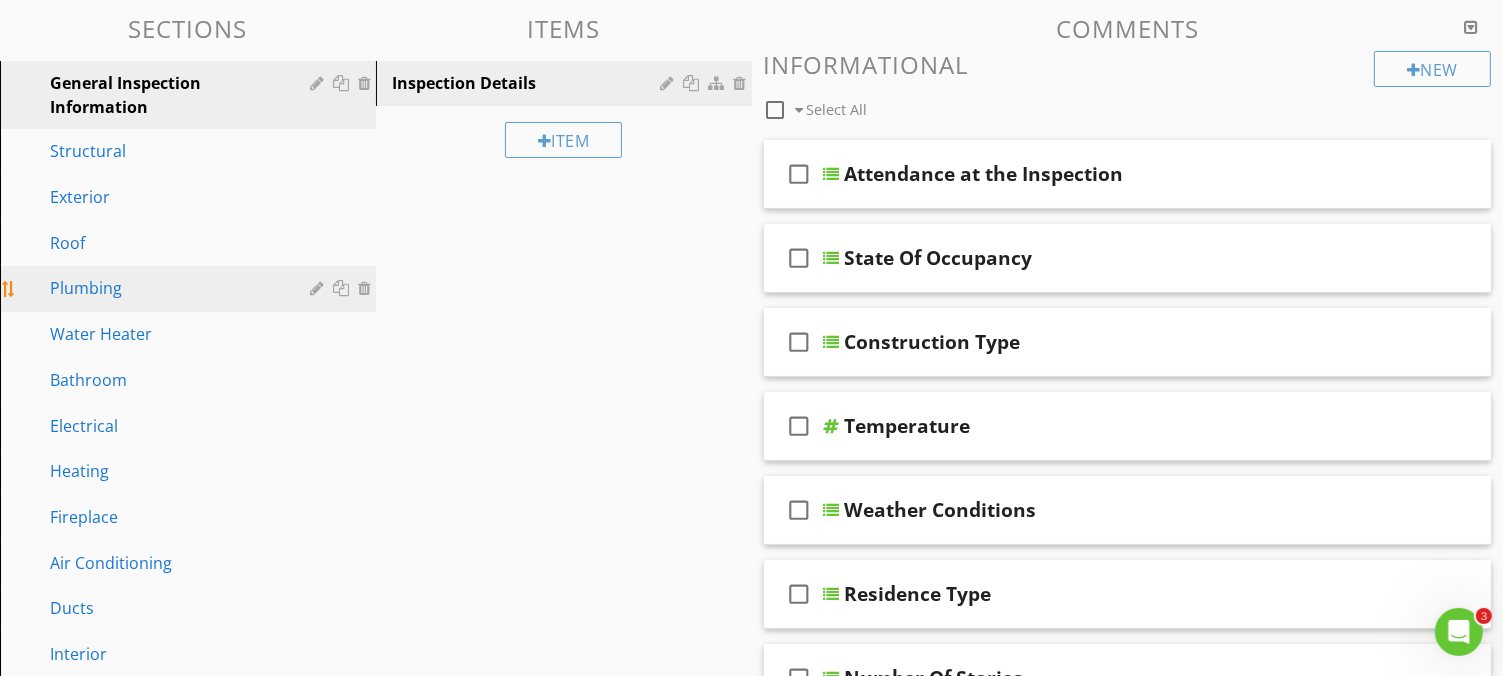 click on "Plumbing" at bounding box center (165, 288) 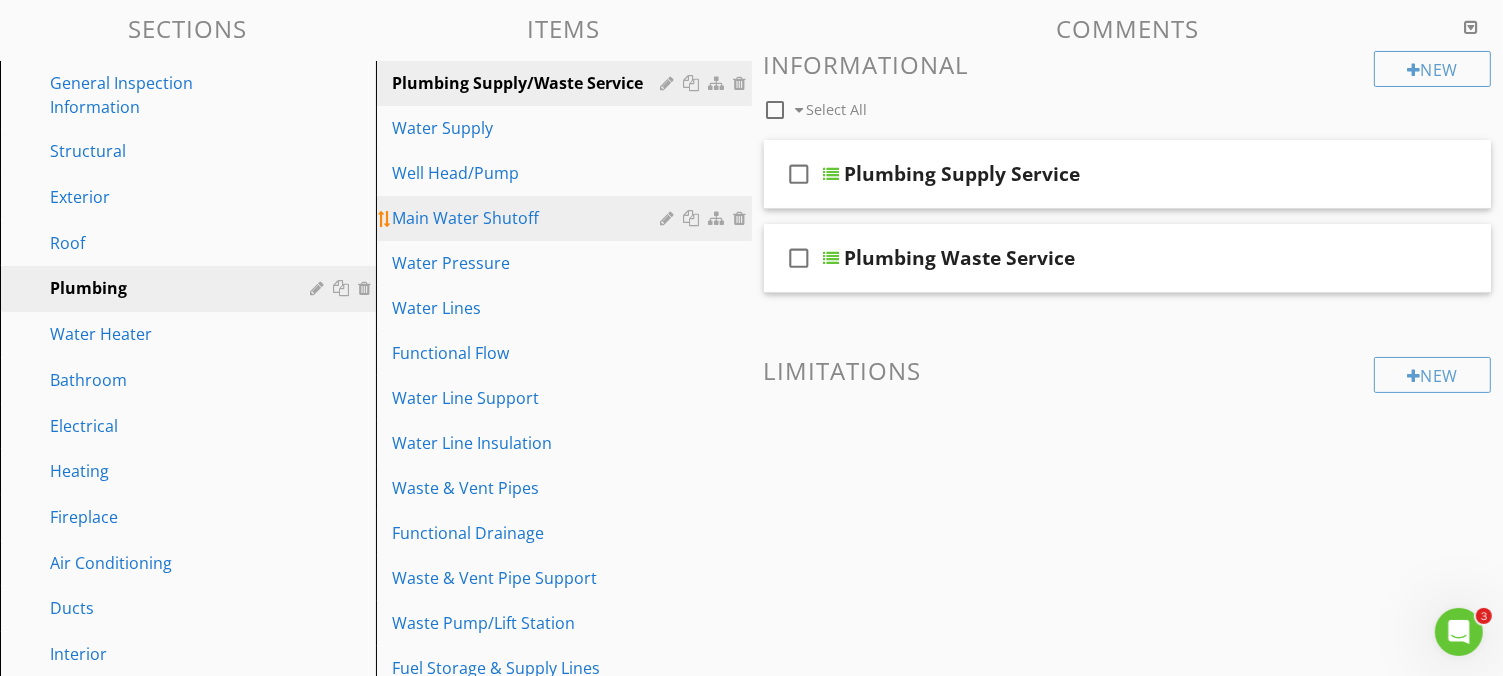 click on "Main Water Shutoff" at bounding box center (529, 218) 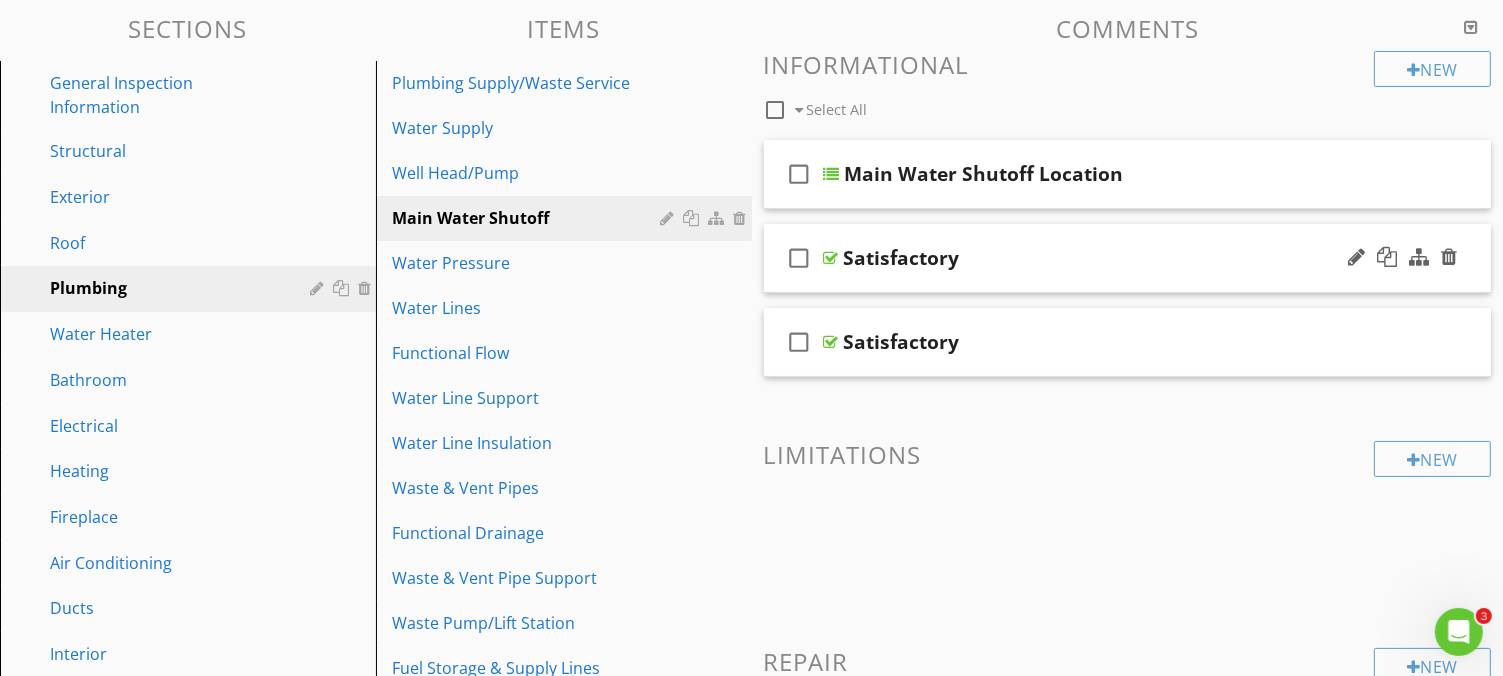 click on "check_box_outline_blank
Satisfactory" at bounding box center (1128, 258) 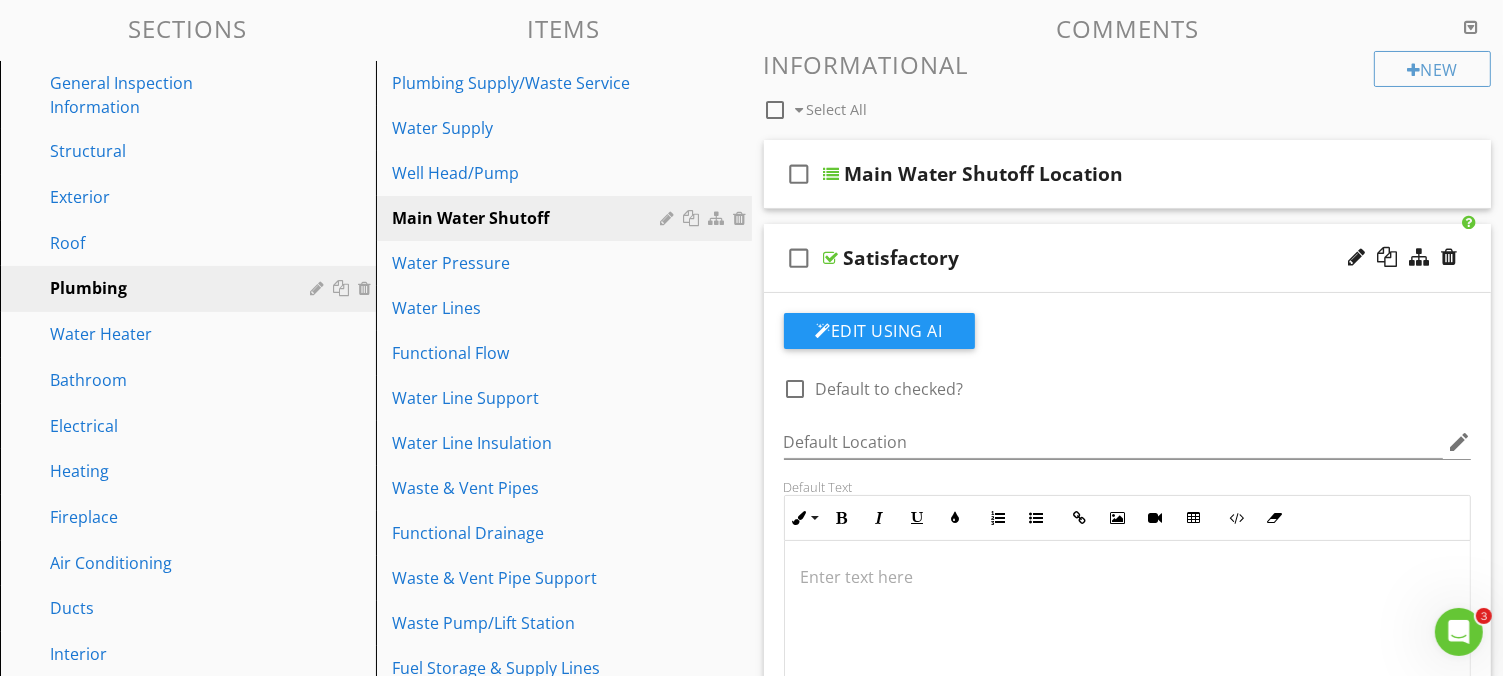 click on "check_box_outline_blank
Satisfactory" at bounding box center (1128, 258) 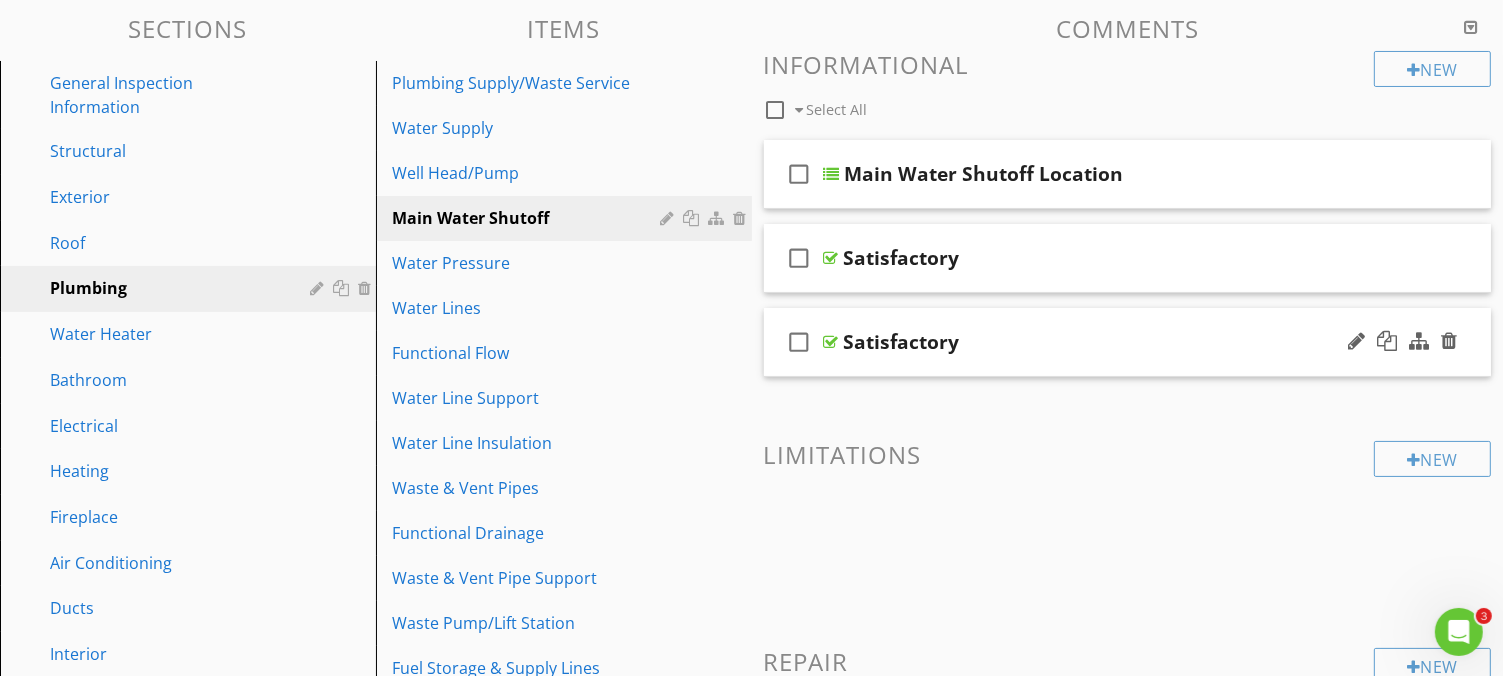 click on "Satisfactory" at bounding box center (1102, 342) 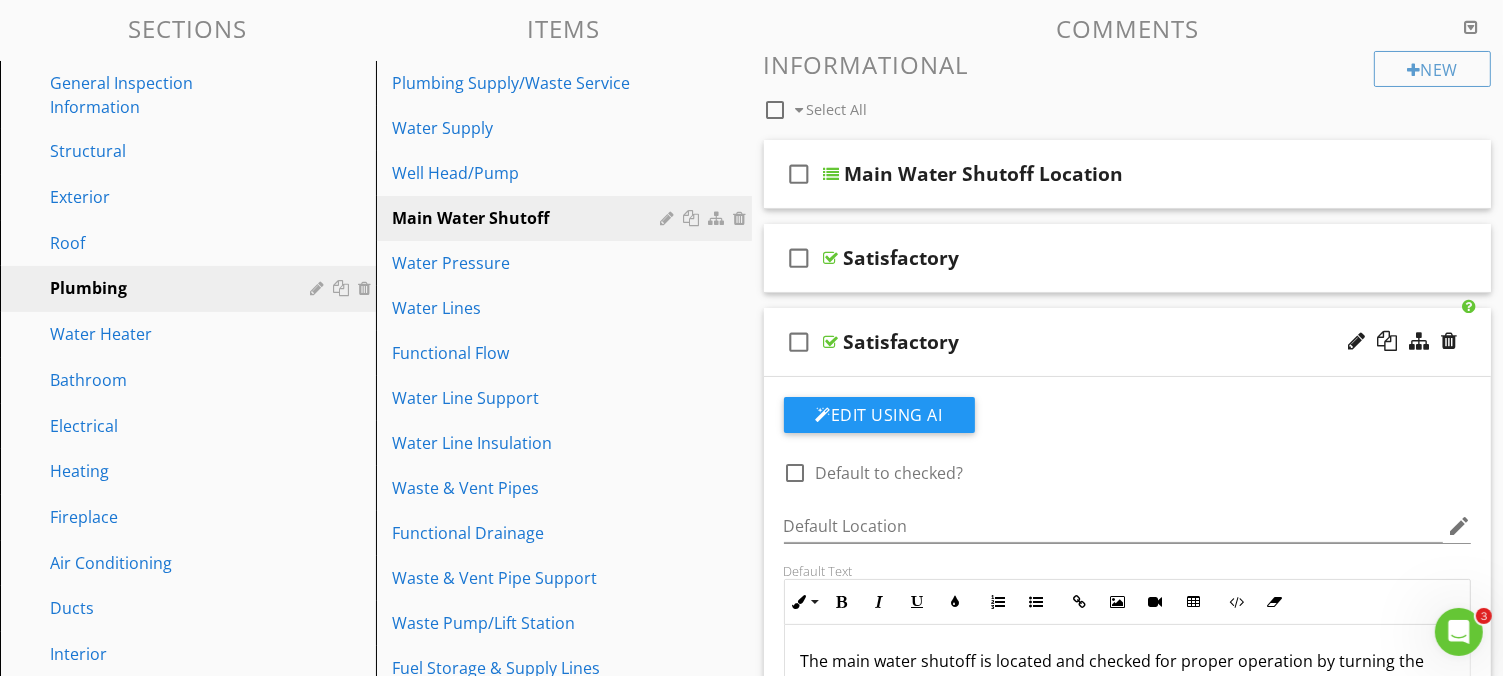 click on "Satisfactory" at bounding box center [1102, 342] 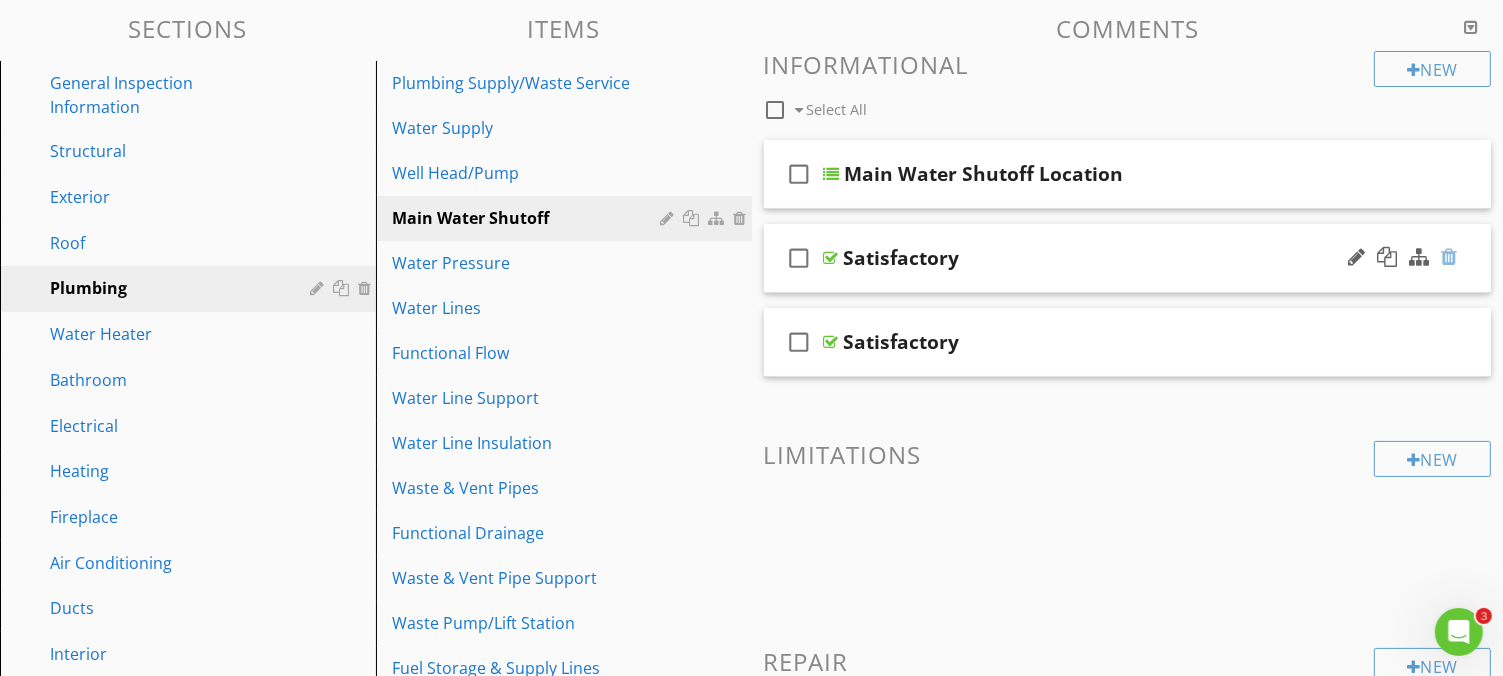click at bounding box center [1449, 257] 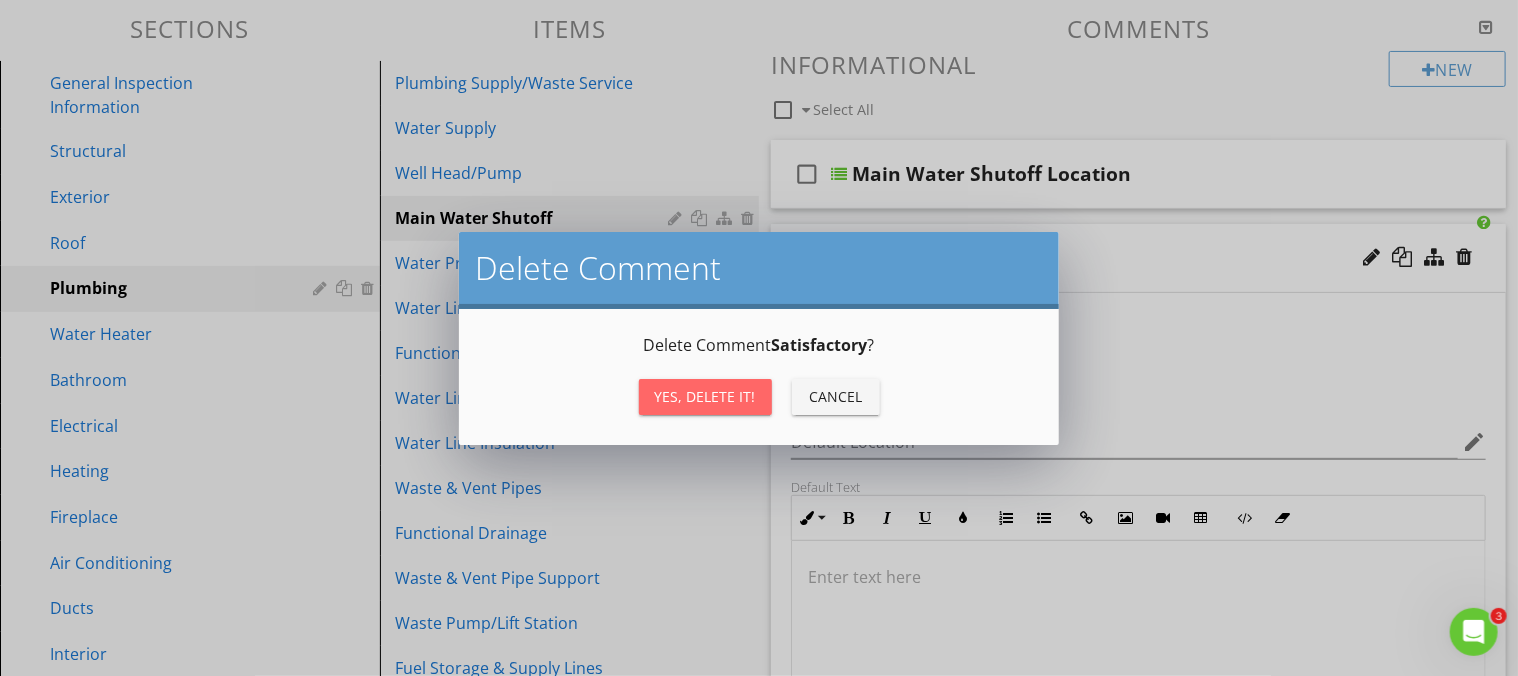 click on "Yes, Delete it!" at bounding box center (705, 397) 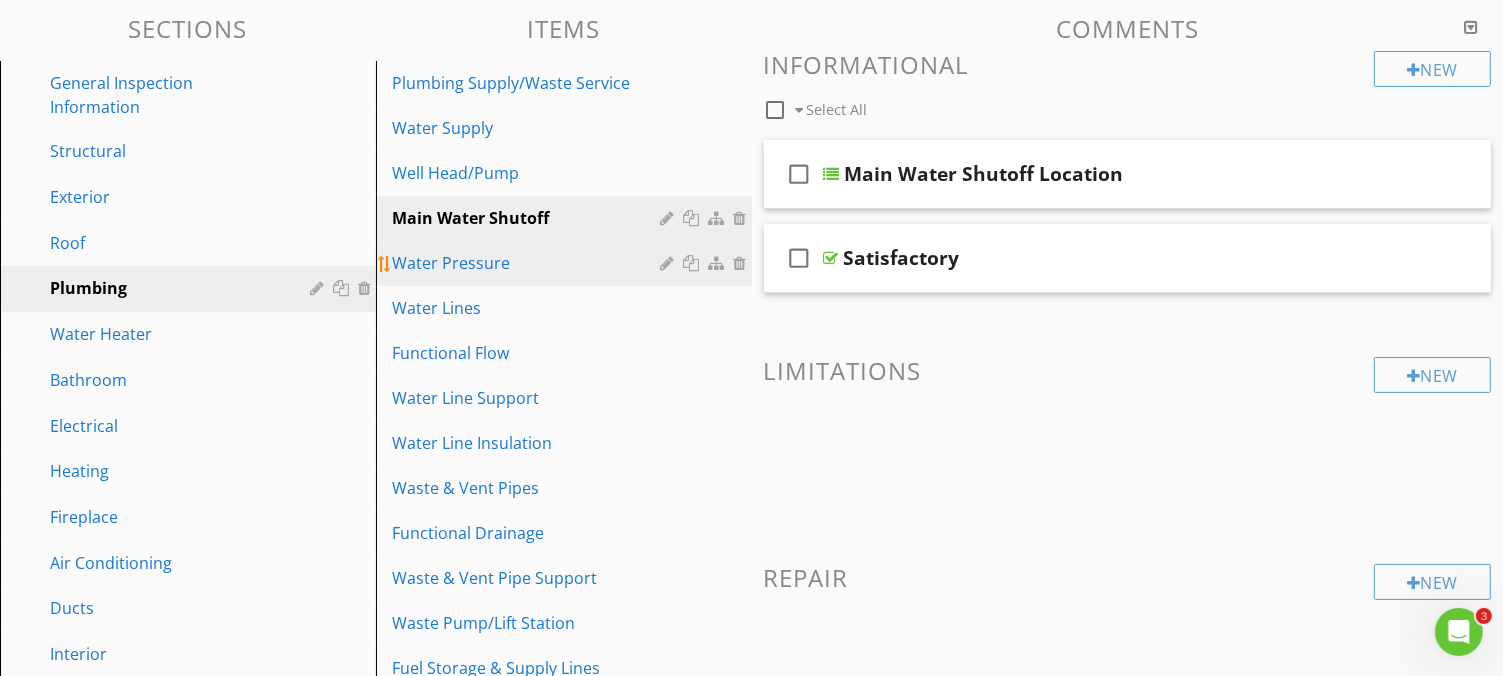 click on "Water Pressure" at bounding box center [529, 263] 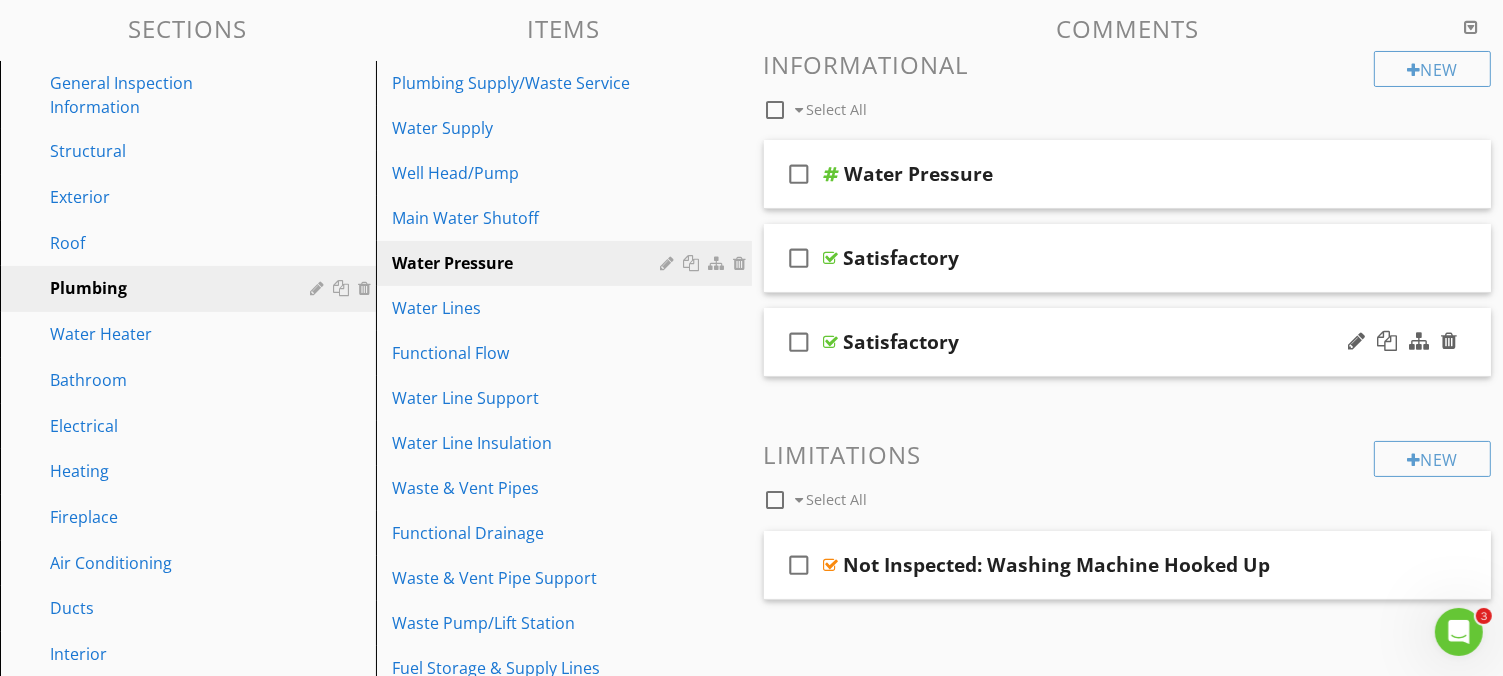 click on "check_box_outline_blank
Satisfactory" at bounding box center (1128, 342) 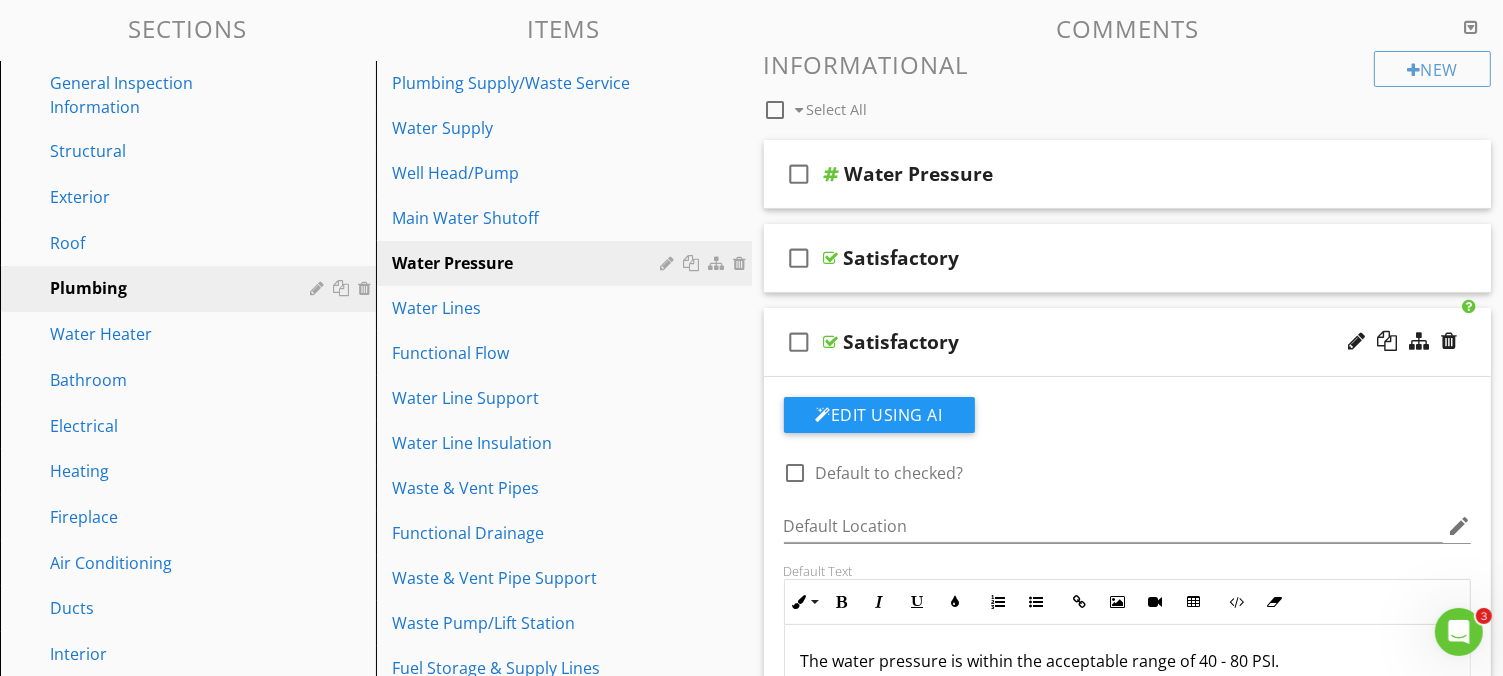click on "check_box_outline_blank
Satisfactory" at bounding box center [1128, 342] 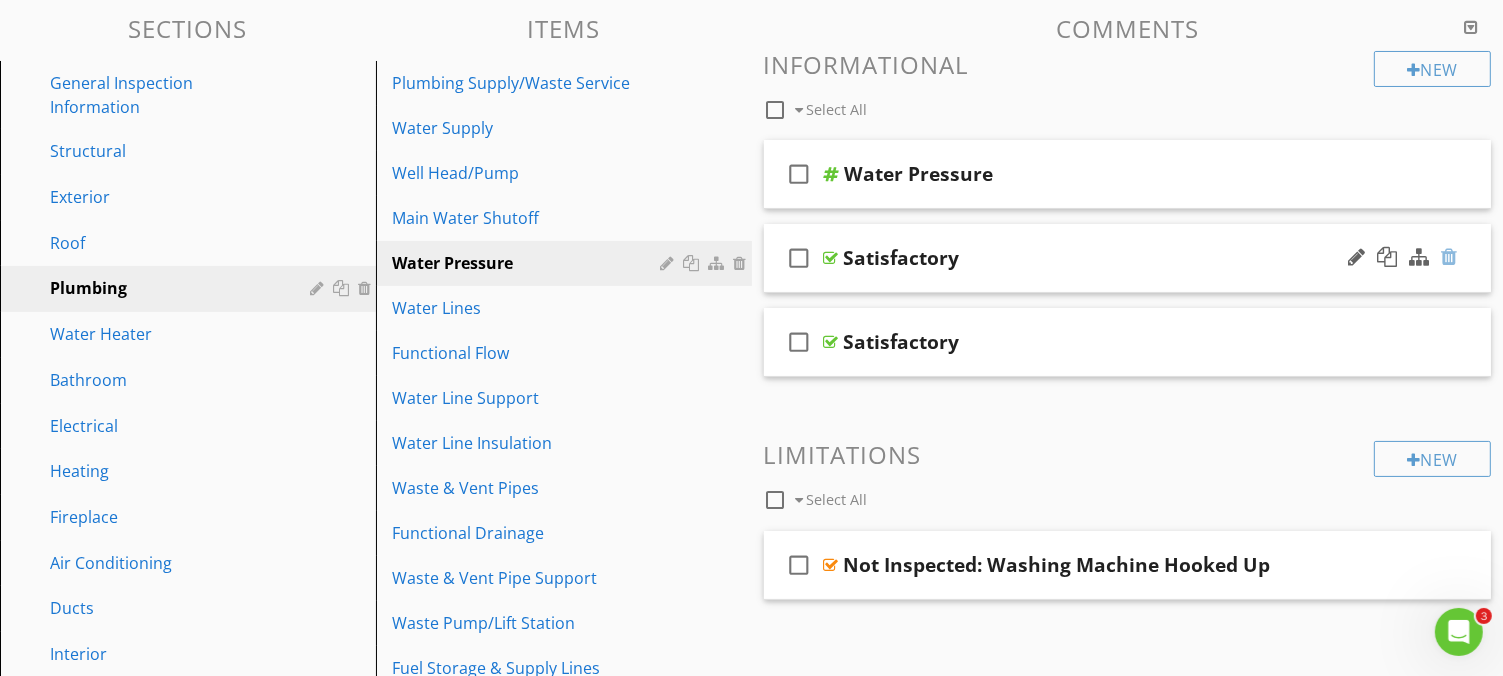 click at bounding box center (1449, 257) 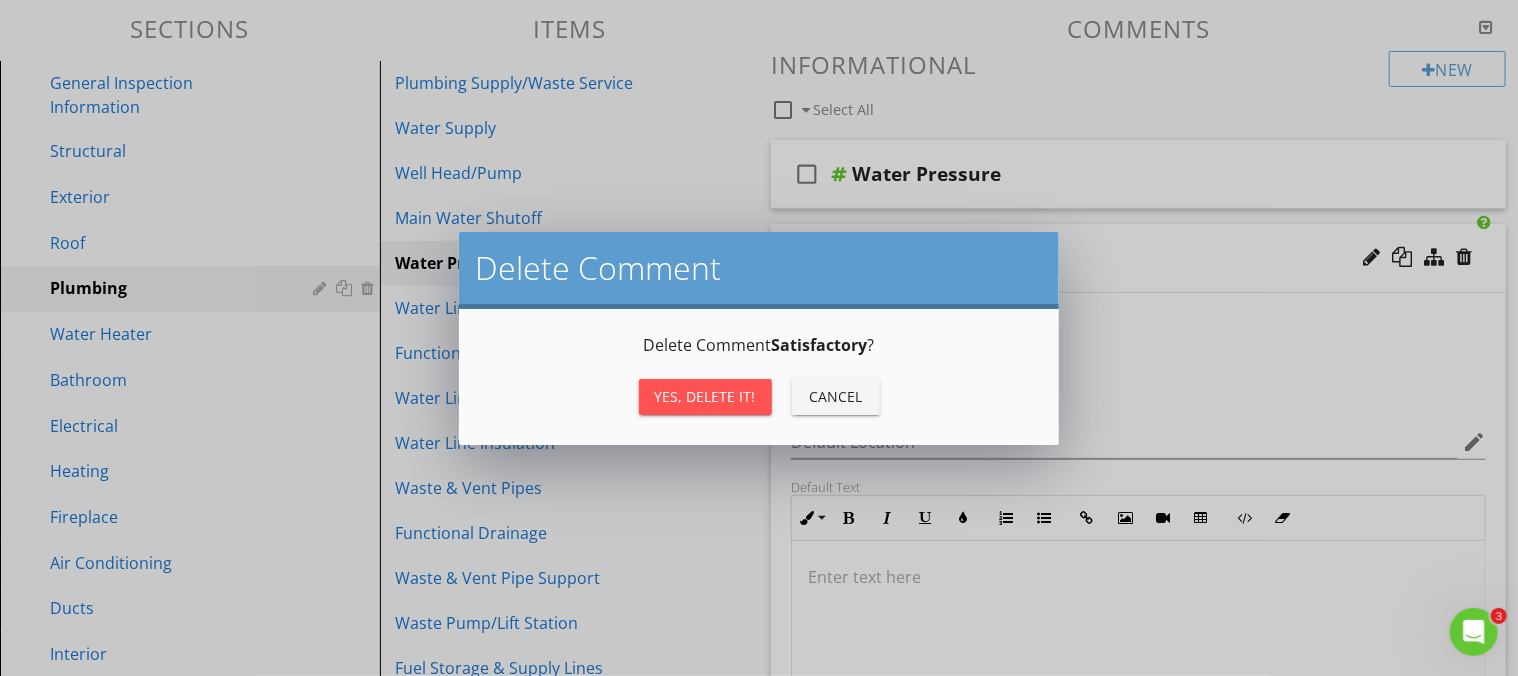 click on "Yes, Delete it!" at bounding box center (705, 396) 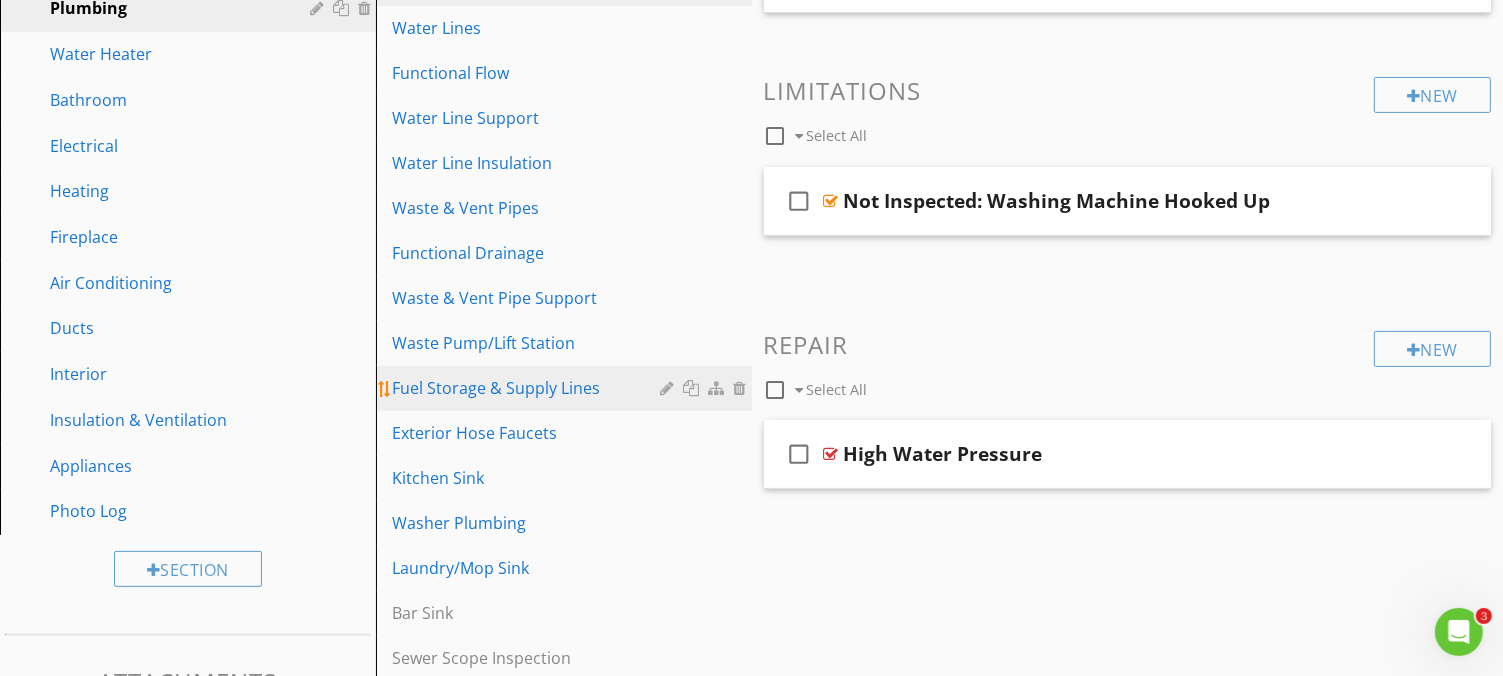 scroll, scrollTop: 500, scrollLeft: 0, axis: vertical 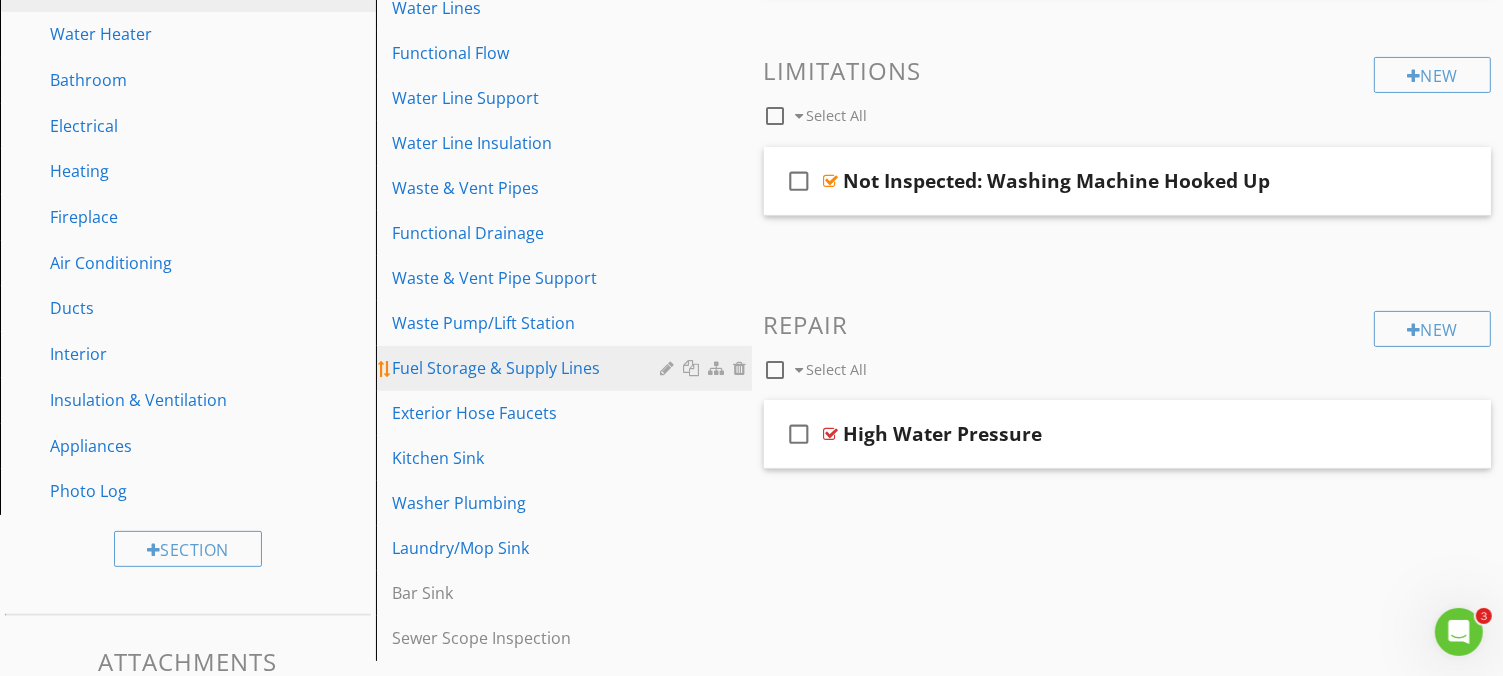 click on "Fuel Storage & Supply Lines" at bounding box center [529, 368] 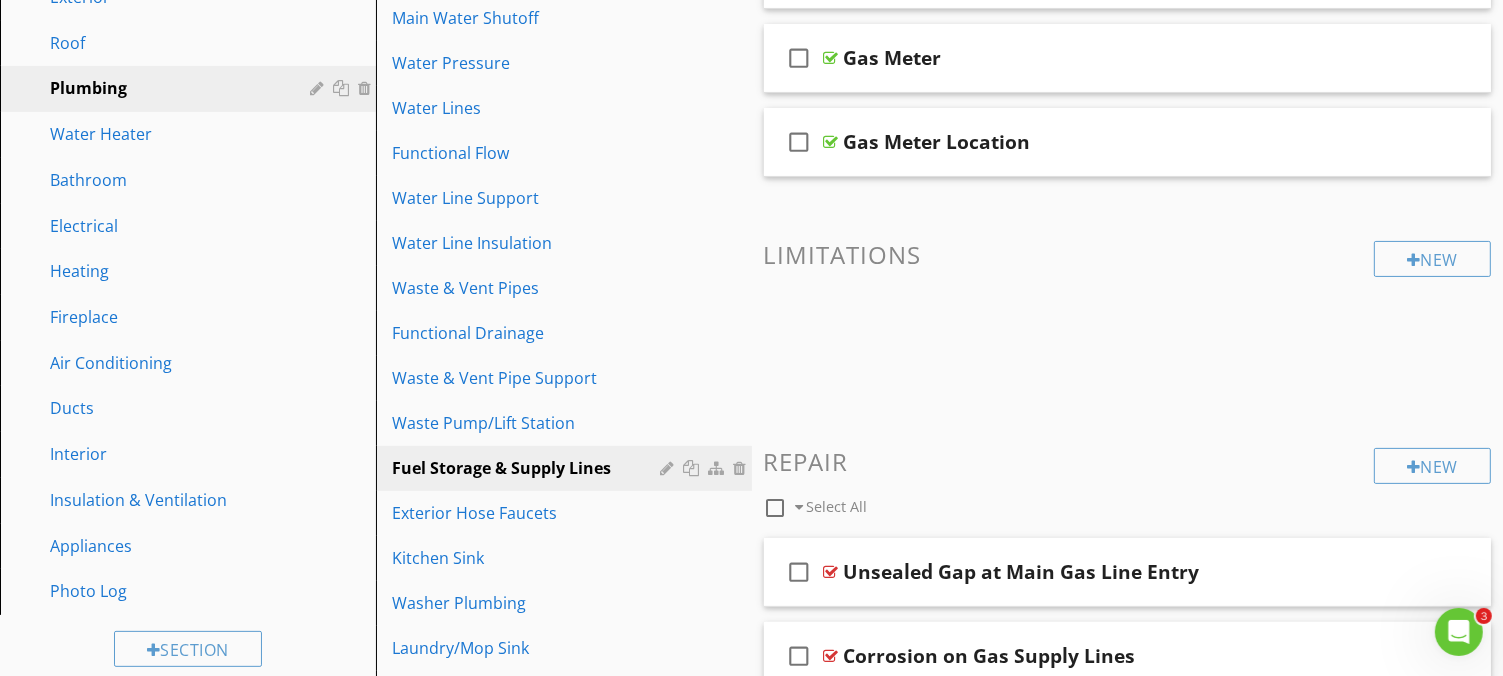 scroll, scrollTop: 300, scrollLeft: 0, axis: vertical 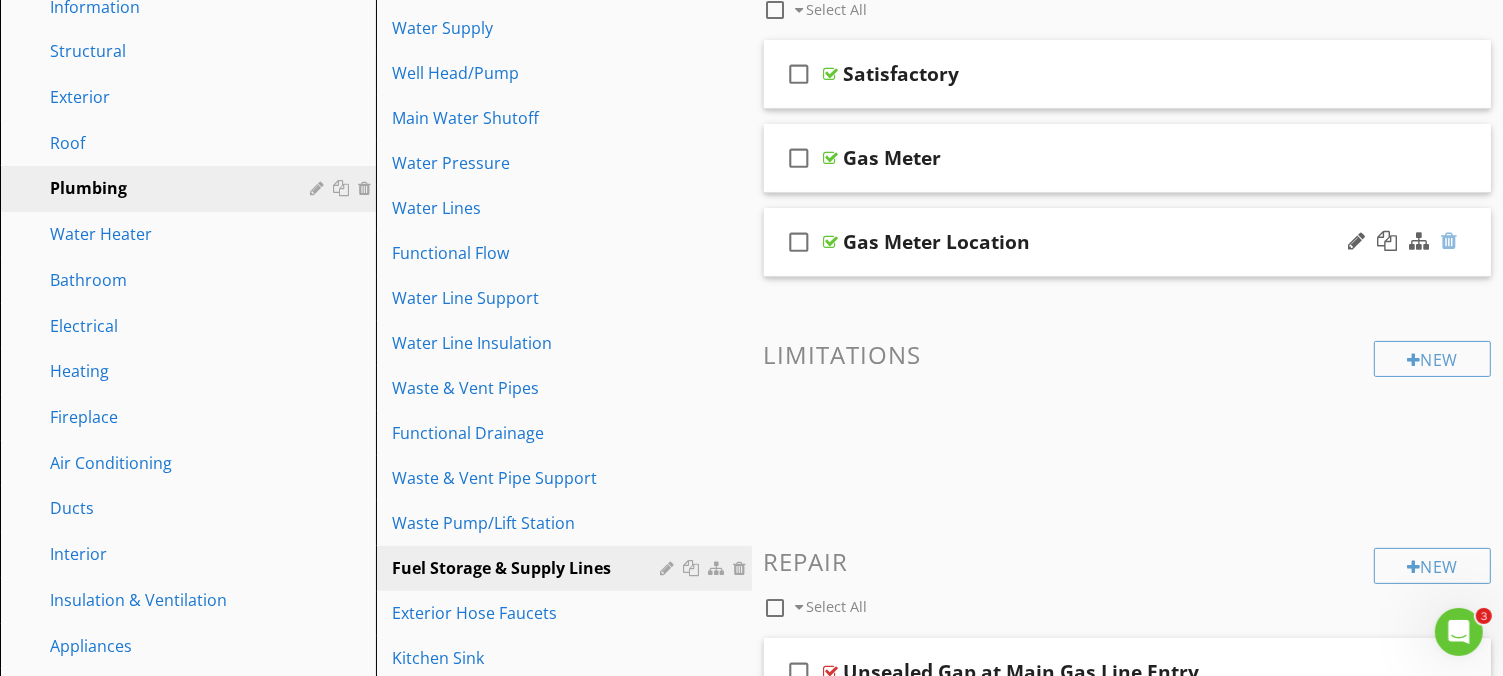 click at bounding box center (1449, 241) 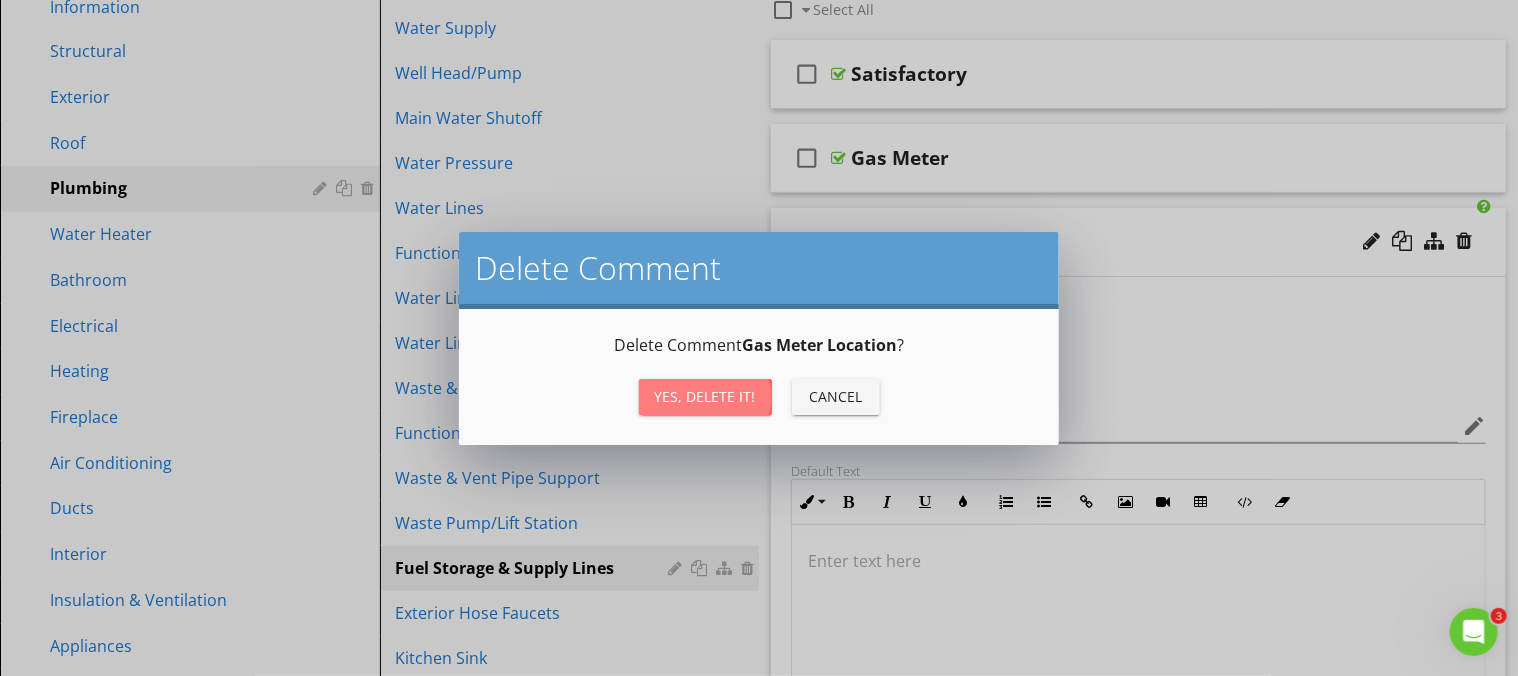 click on "Yes, Delete it!" at bounding box center [705, 396] 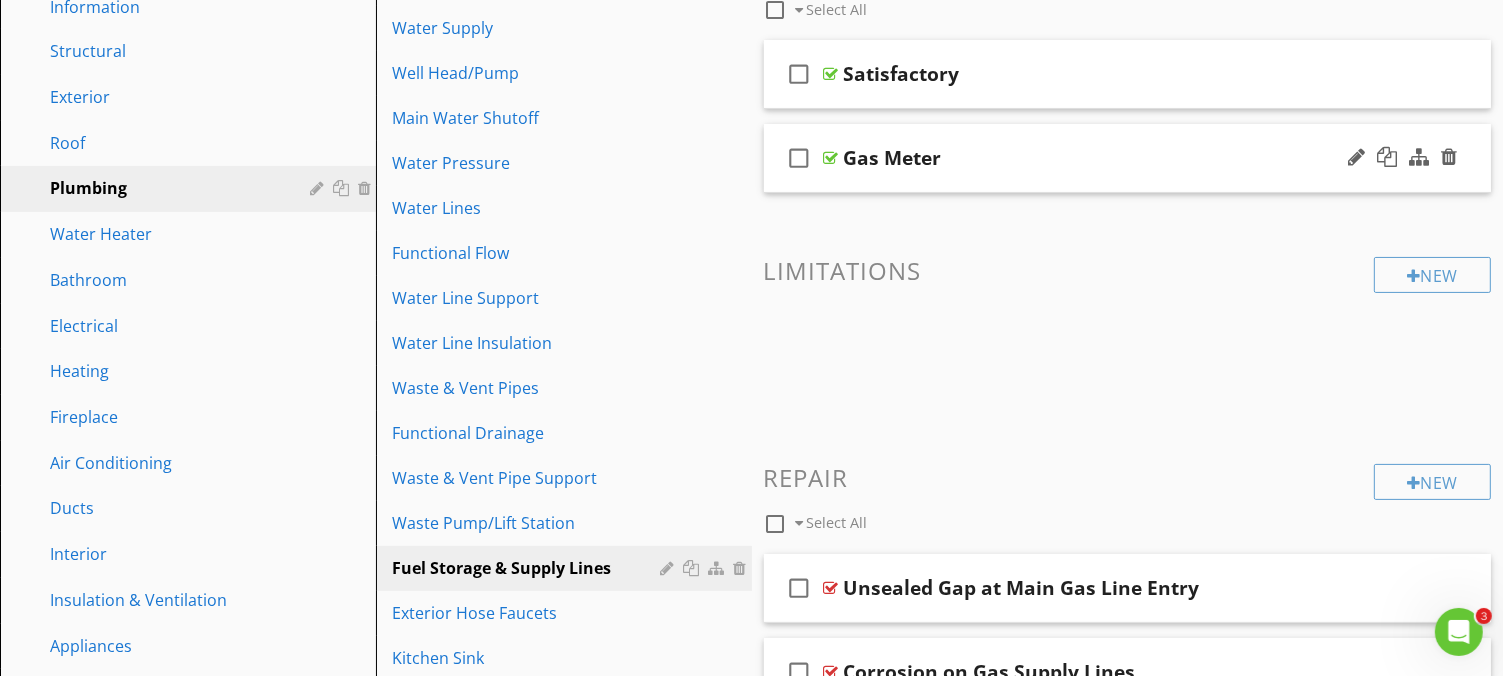 click on "check_box_outline_blank
Gas Meter" at bounding box center [1128, 158] 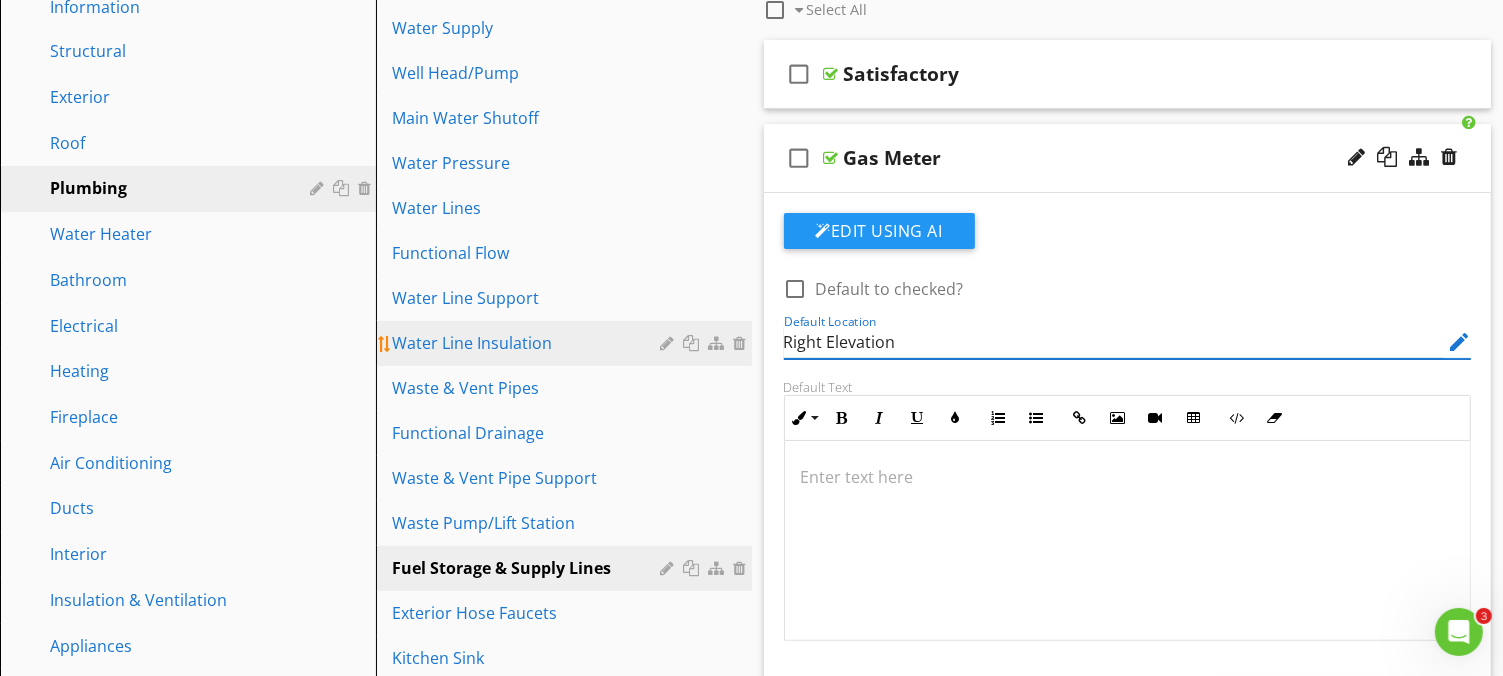 drag, startPoint x: 946, startPoint y: 346, endPoint x: 728, endPoint y: 346, distance: 218 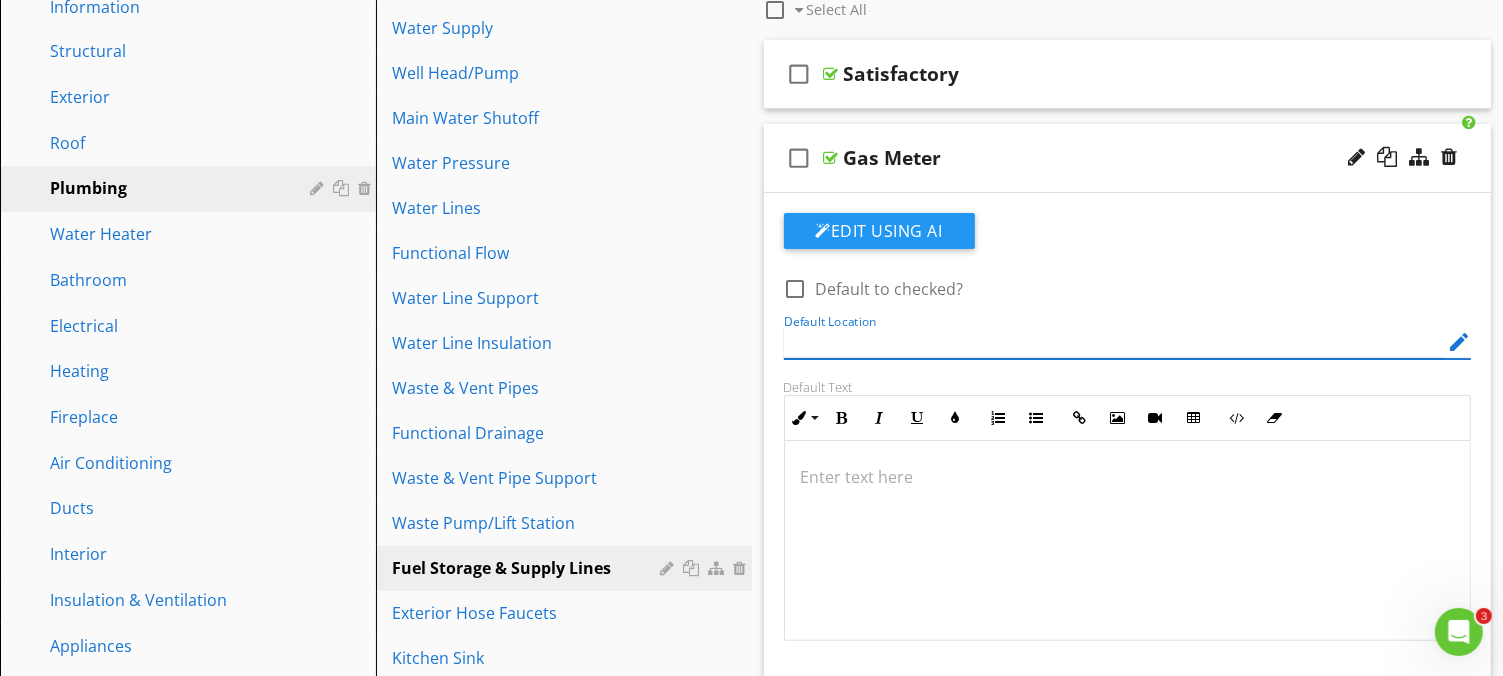 scroll, scrollTop: 400, scrollLeft: 0, axis: vertical 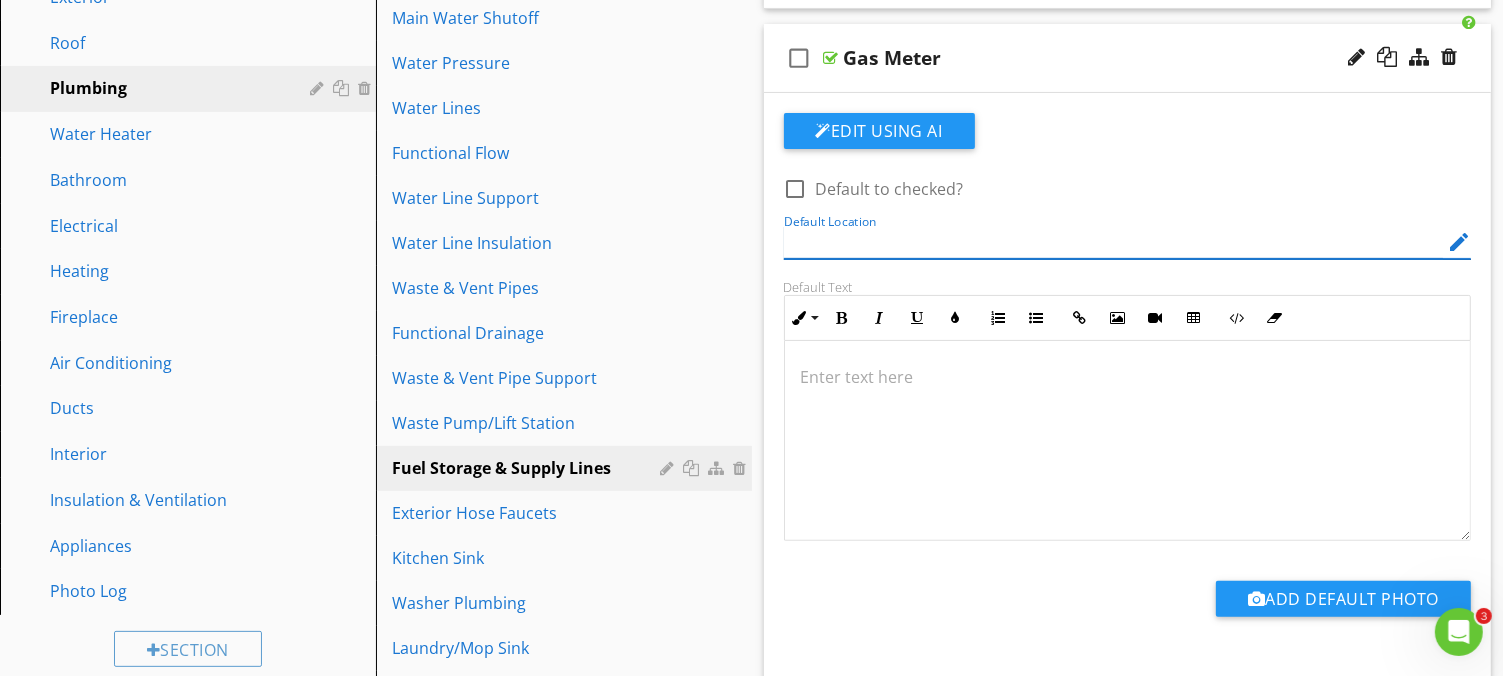 click at bounding box center [1114, 242] 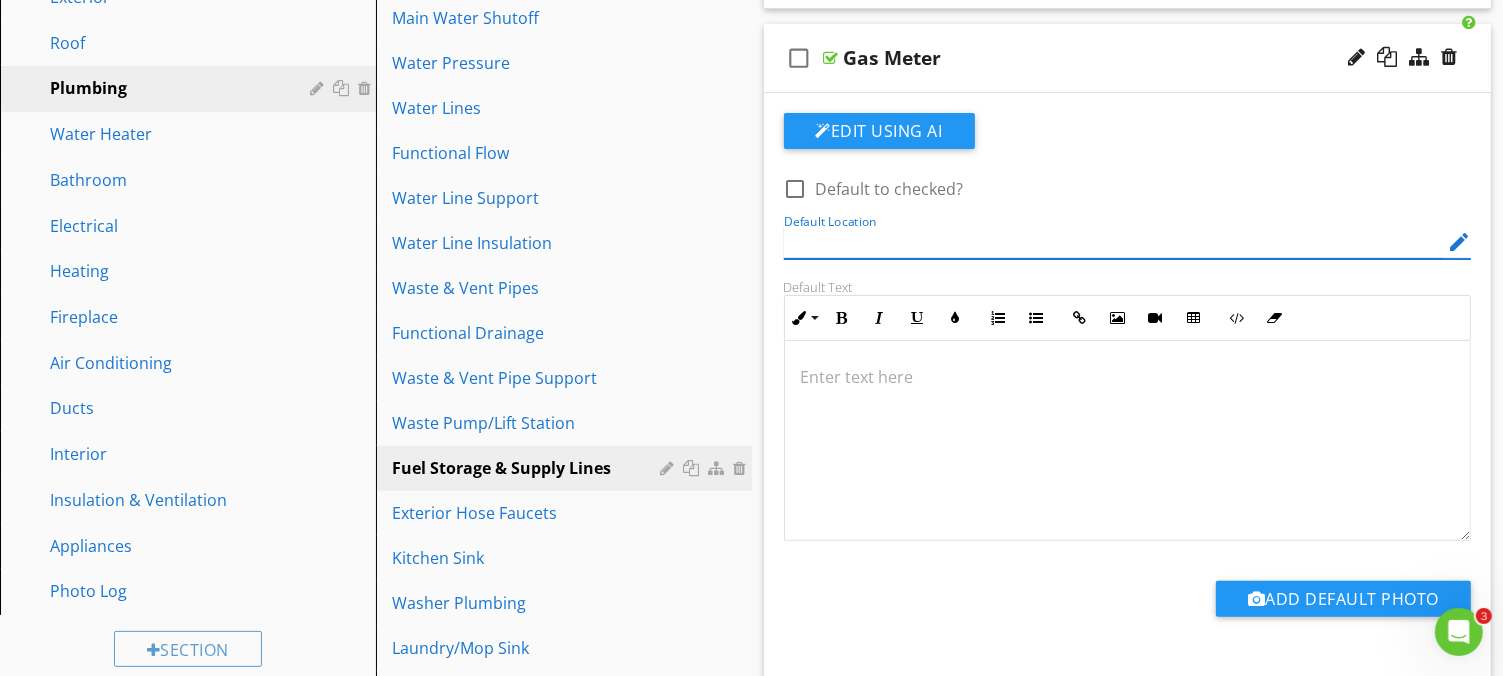 type 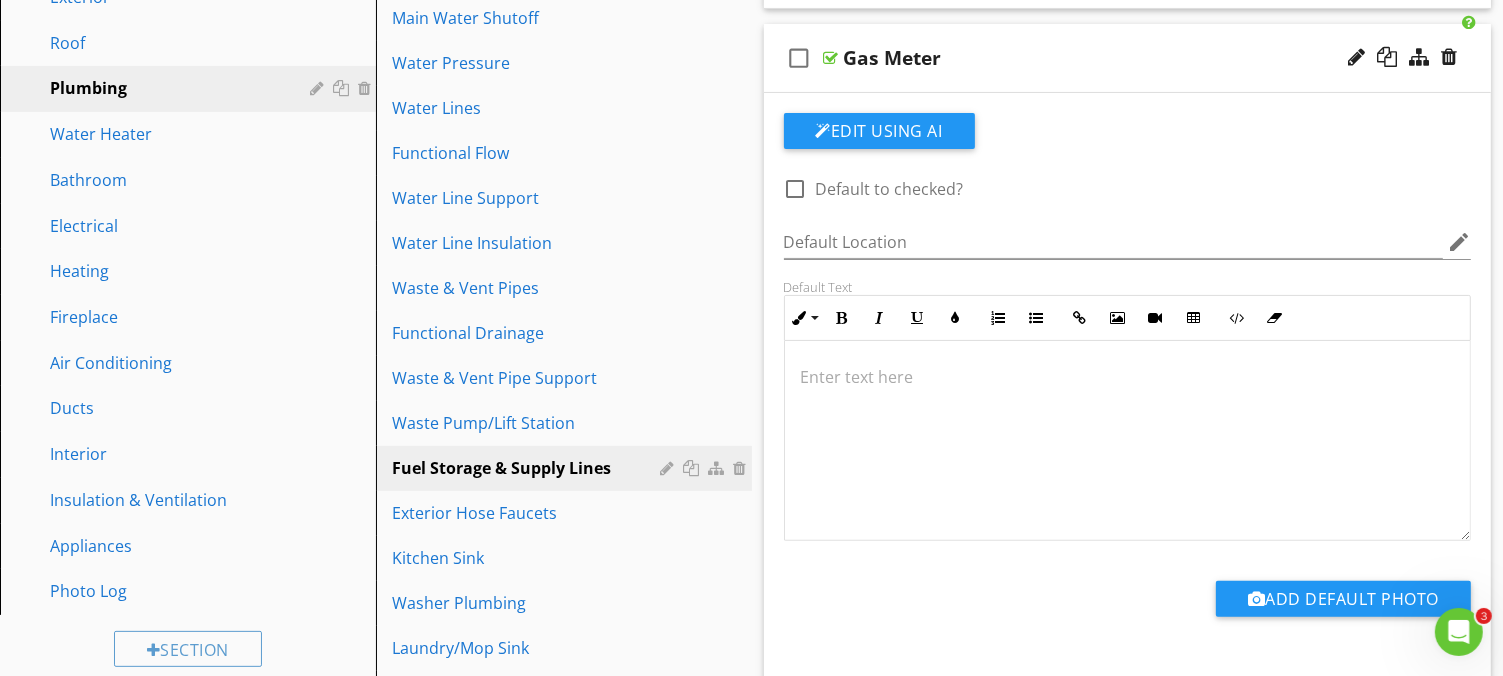 click on "Gas Meter" at bounding box center [1102, 58] 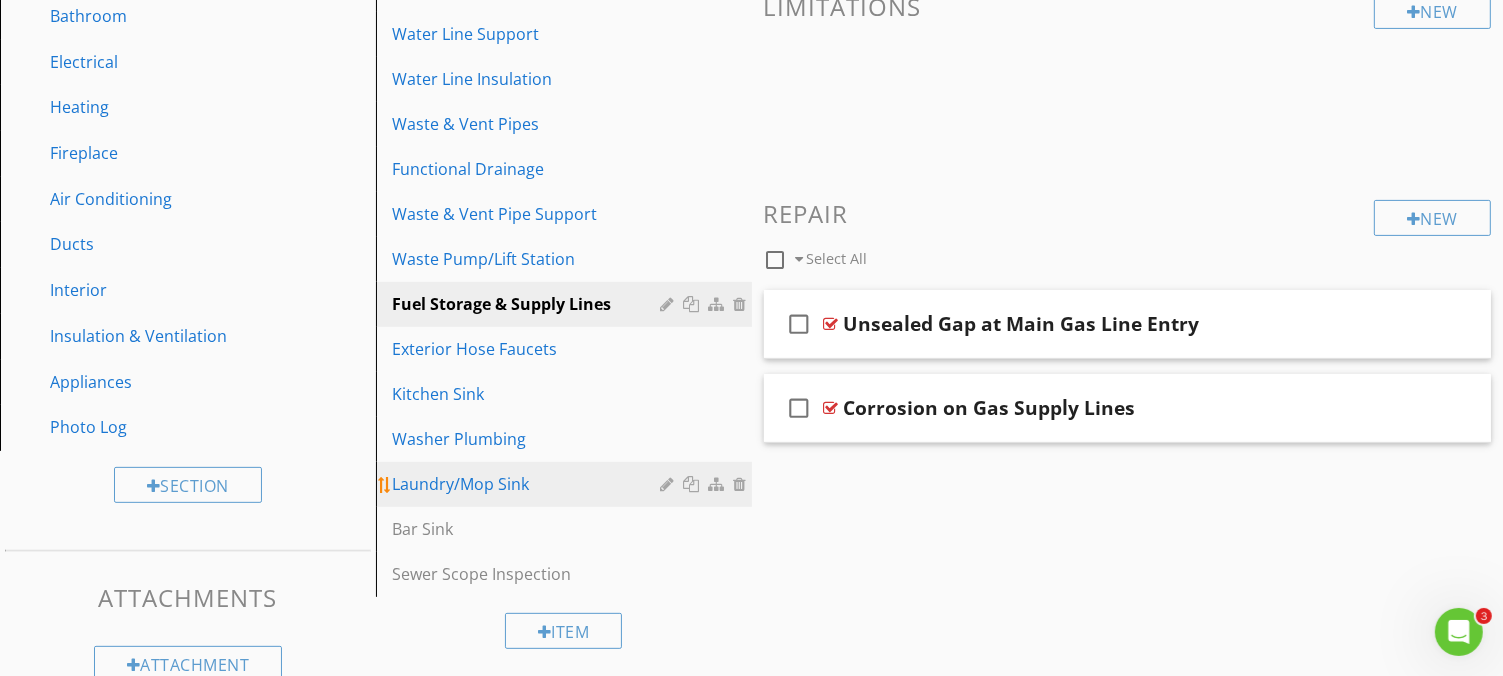 scroll, scrollTop: 598, scrollLeft: 0, axis: vertical 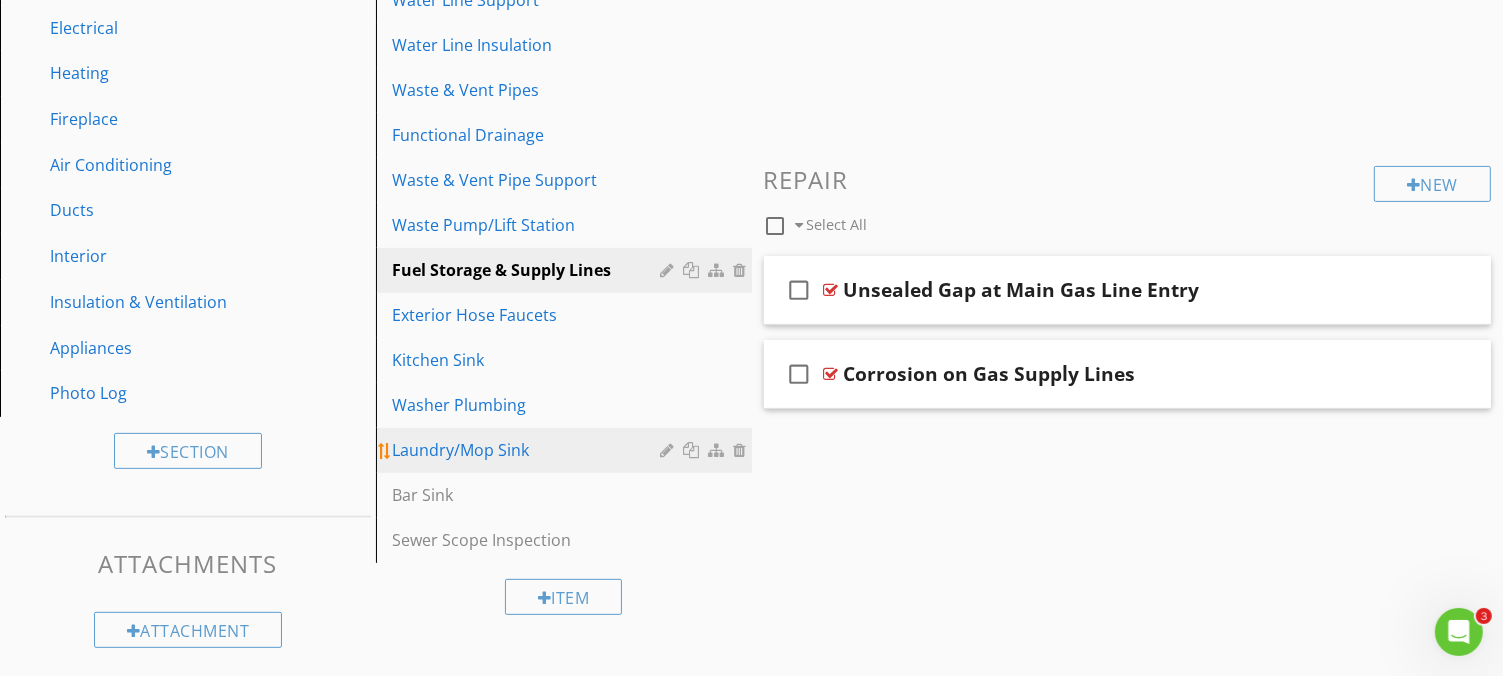 click at bounding box center [670, 450] 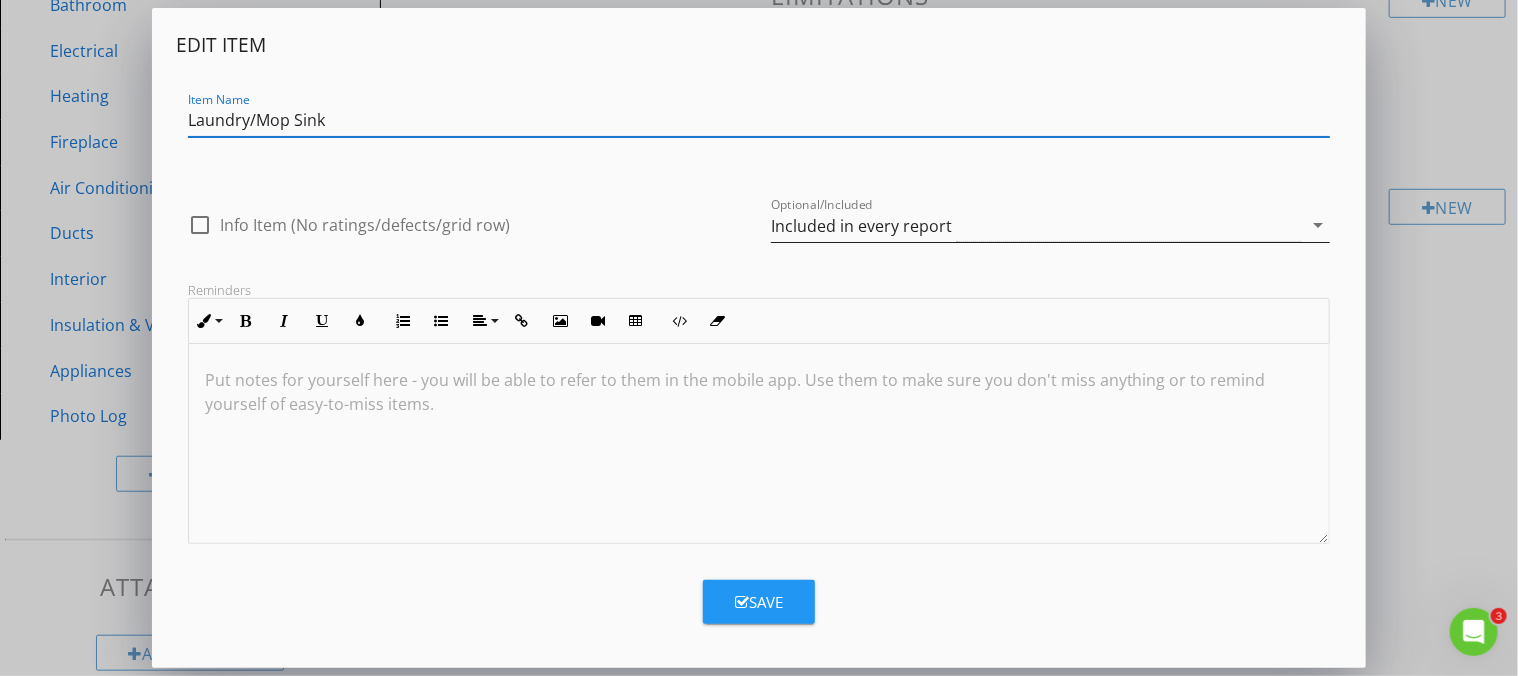 click on "arrow_drop_down" at bounding box center [1318, 225] 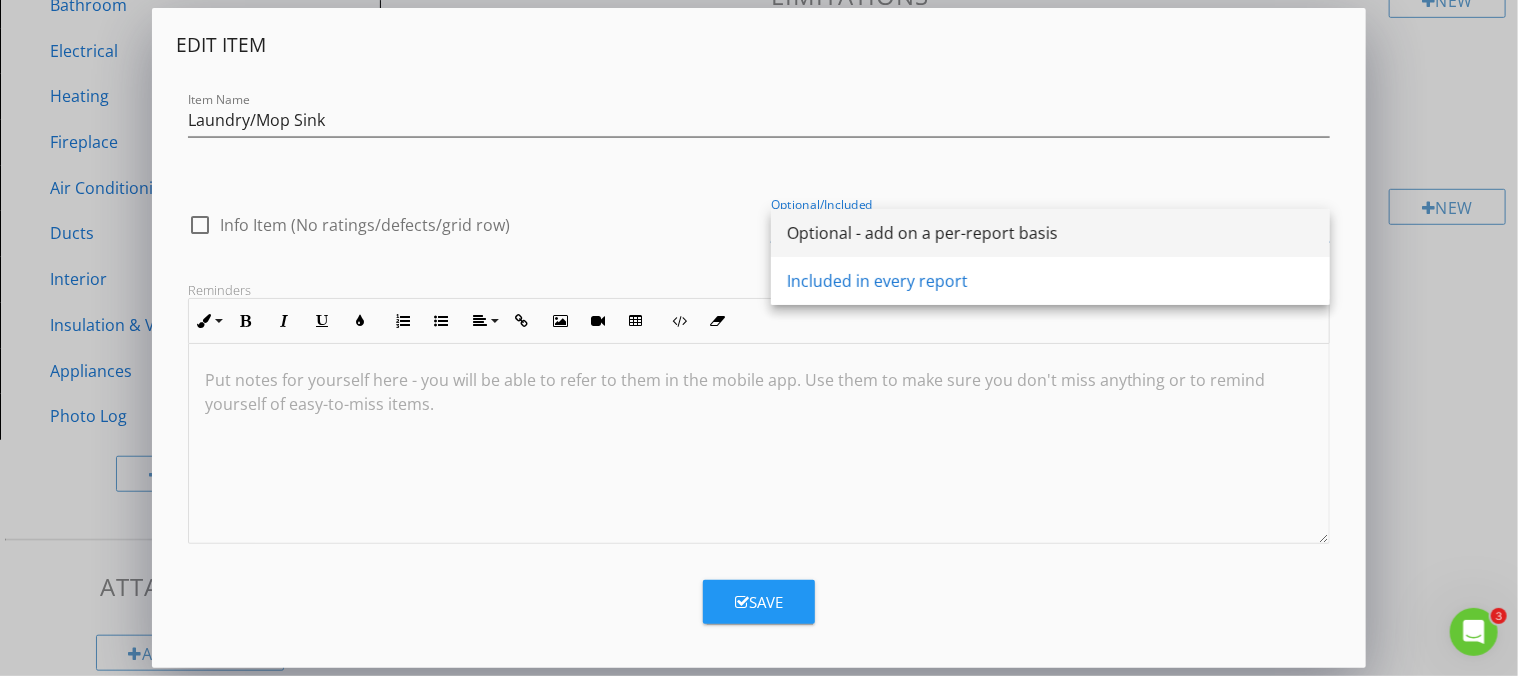 click on "Optional - add on a per-report basis" at bounding box center [1050, 233] 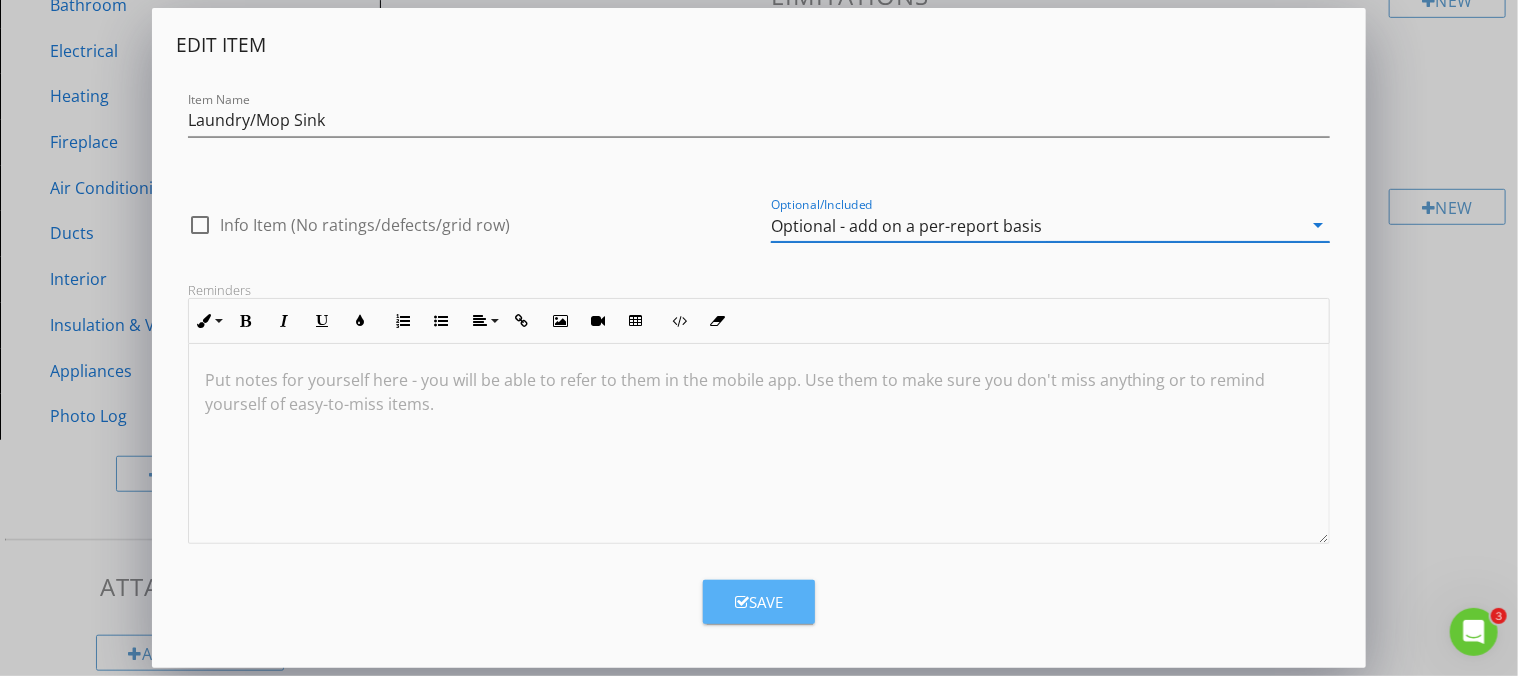 click on "Save" at bounding box center [759, 602] 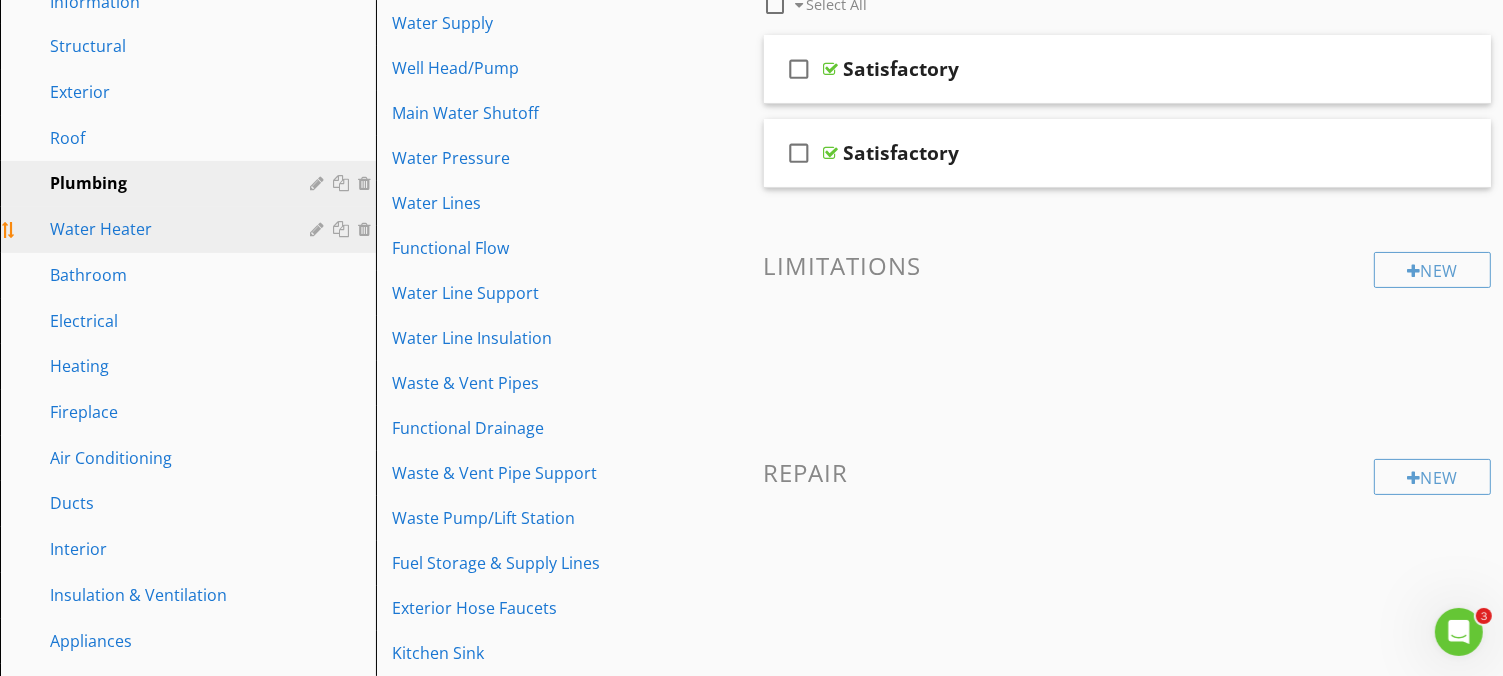 scroll, scrollTop: 298, scrollLeft: 0, axis: vertical 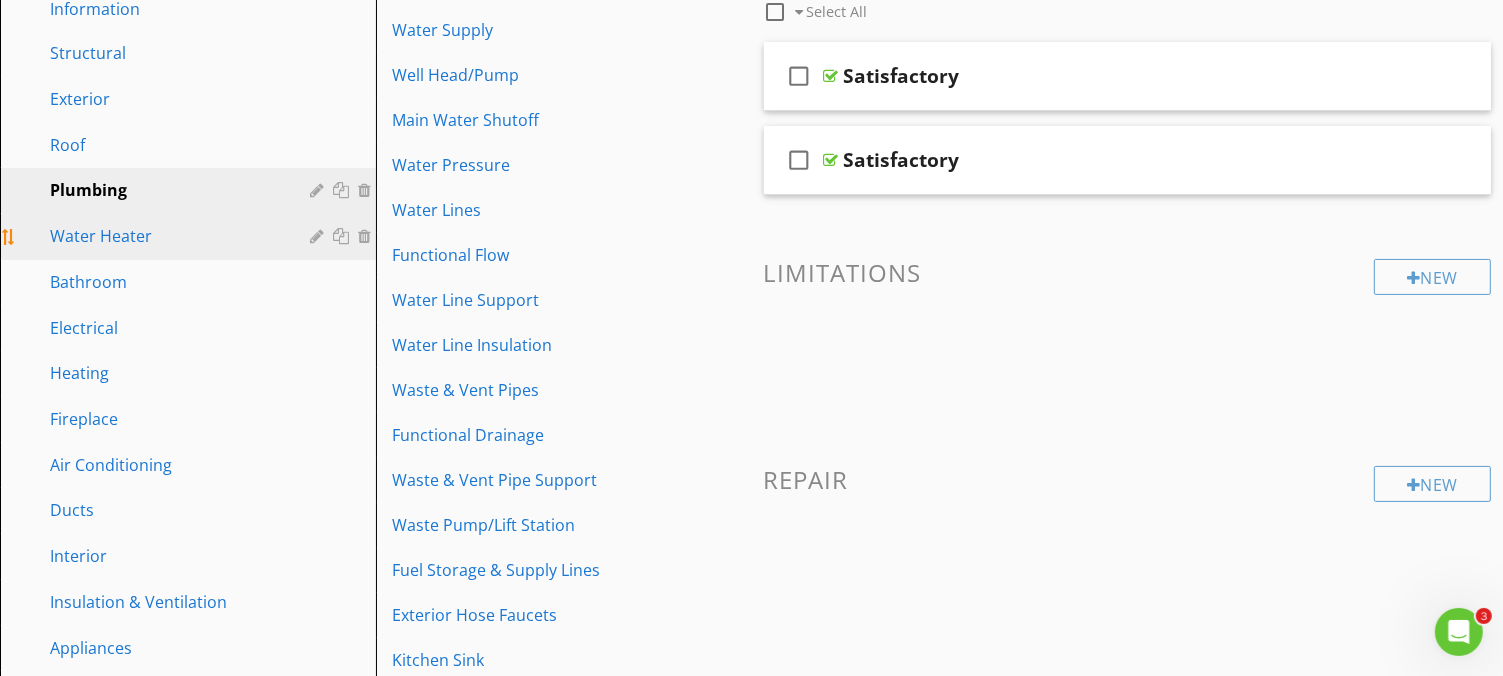 click on "Water Heater" at bounding box center (165, 236) 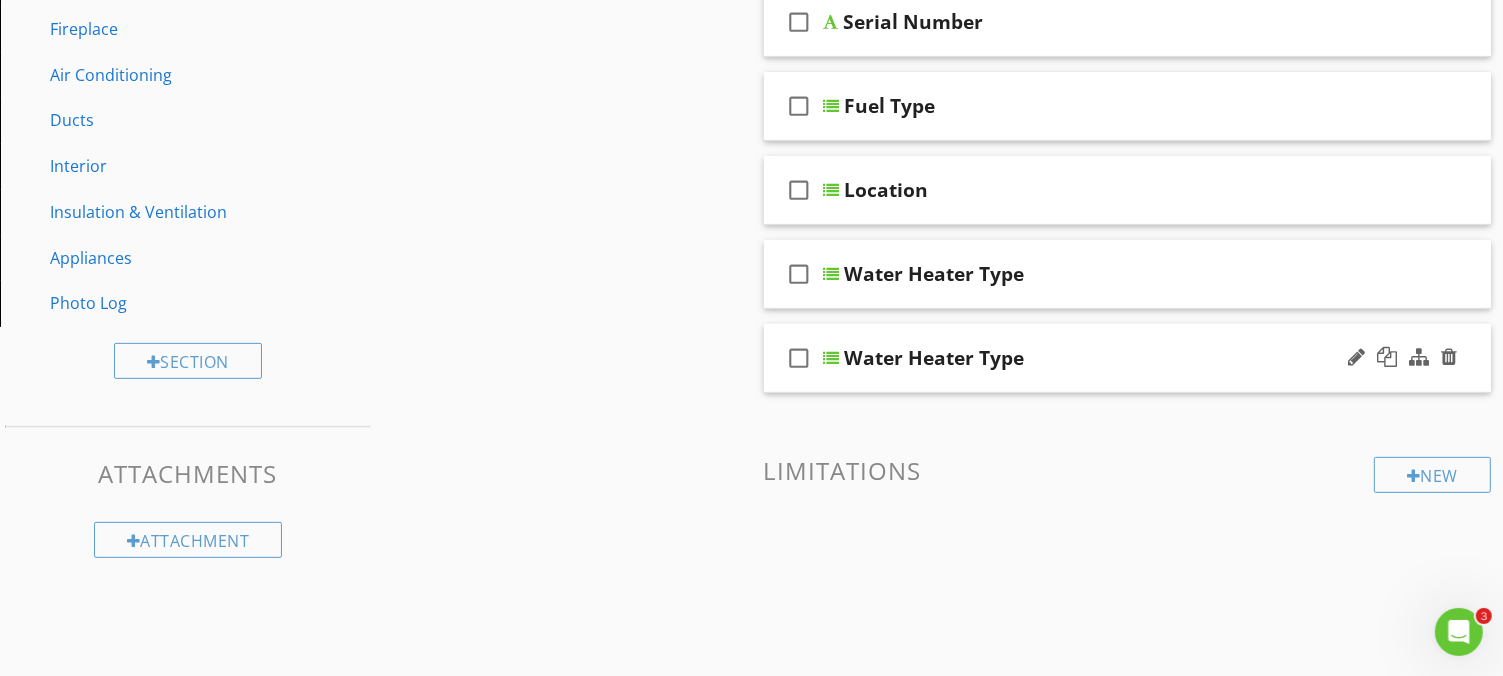 scroll, scrollTop: 694, scrollLeft: 0, axis: vertical 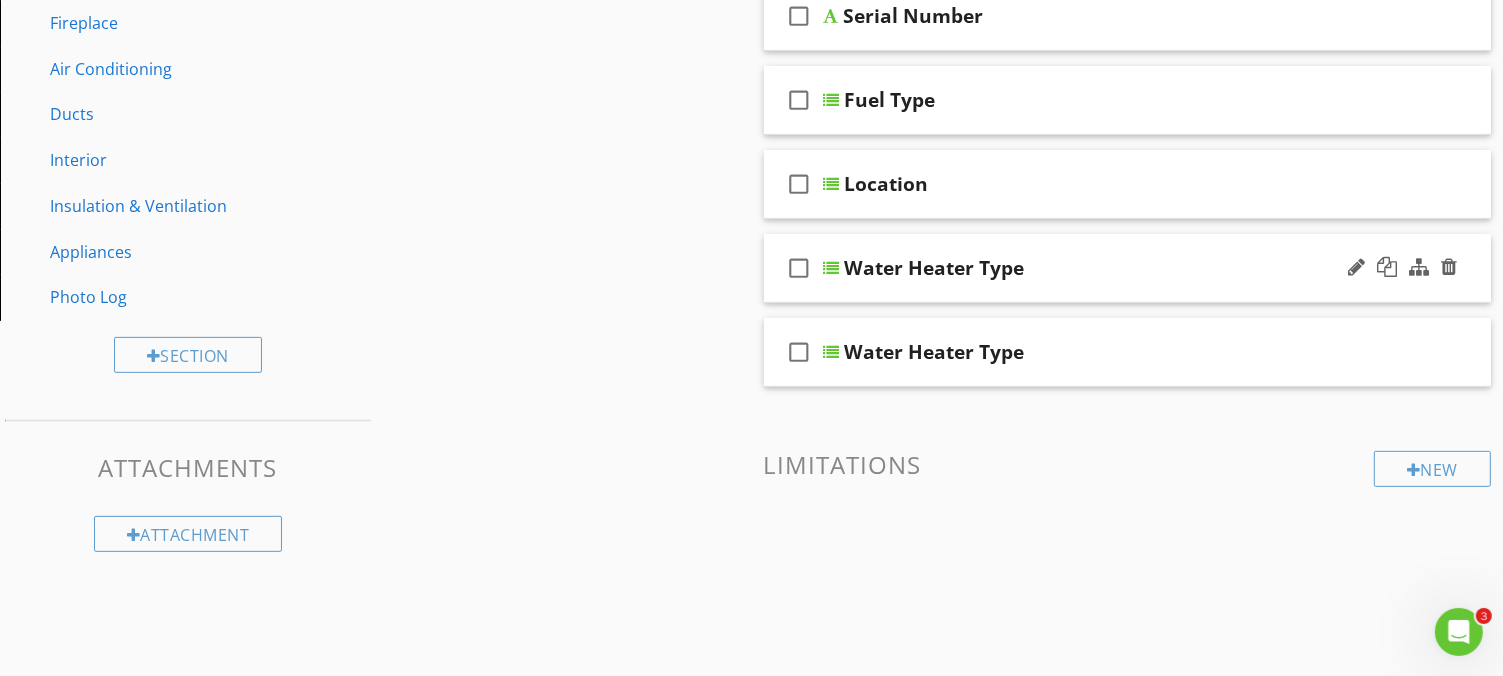 click on "check_box_outline_blank
Water Heater Type" at bounding box center [1128, 268] 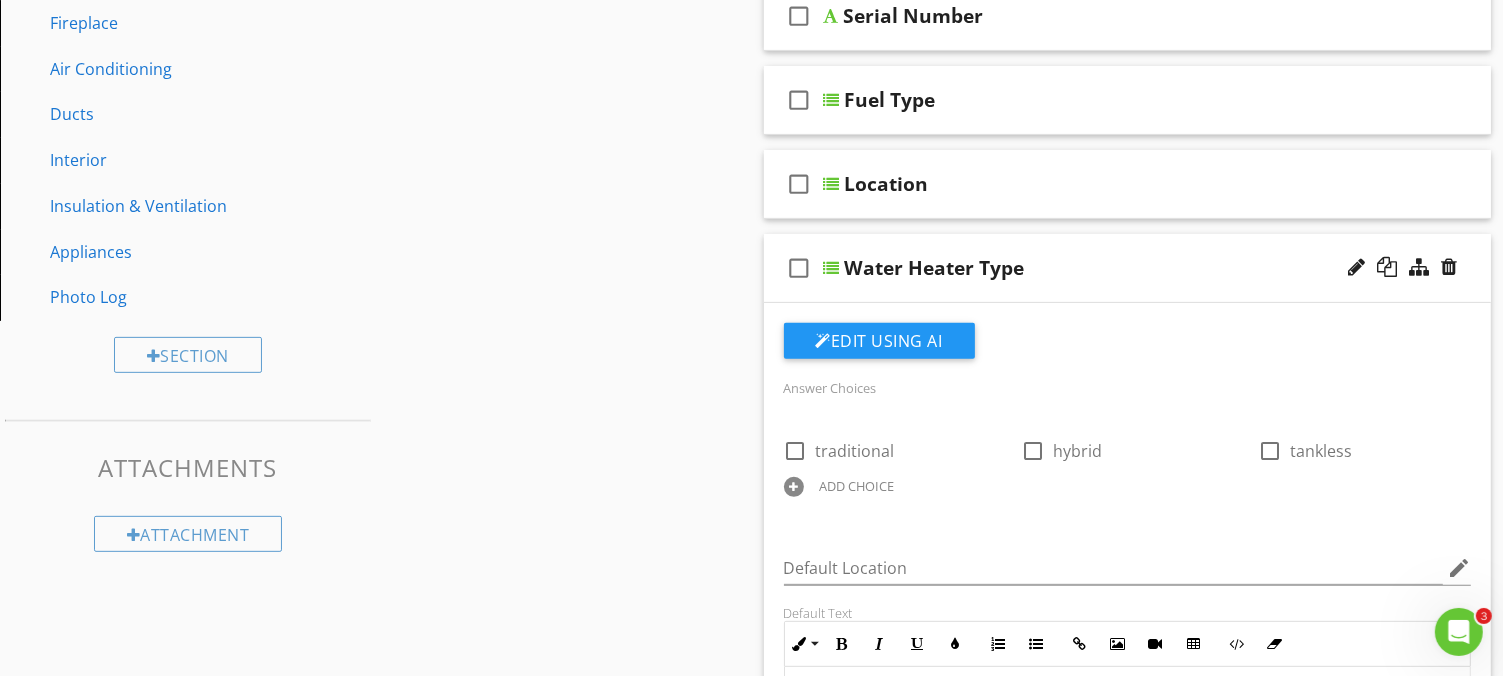 click on "check_box_outline_blank
Water Heater Type" at bounding box center (1128, 268) 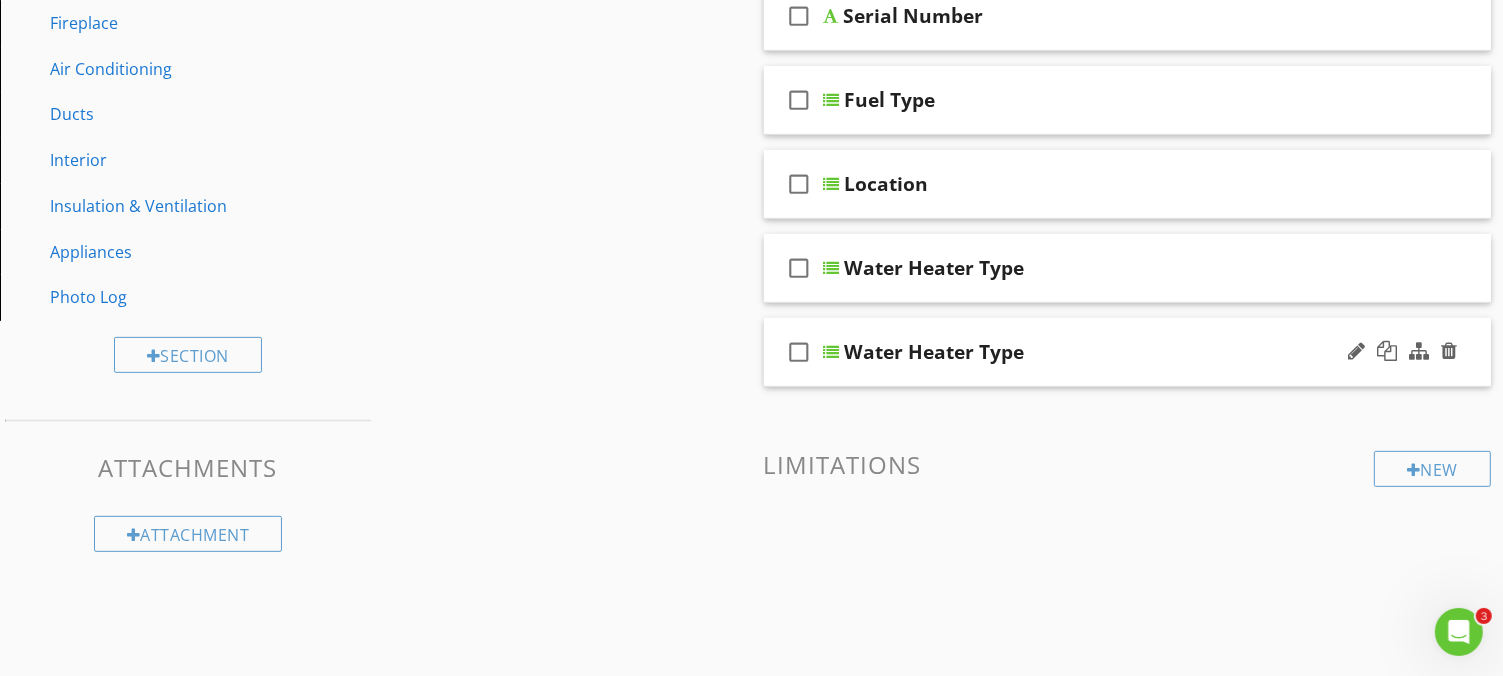 click on "Water Heater Type" at bounding box center [1103, 352] 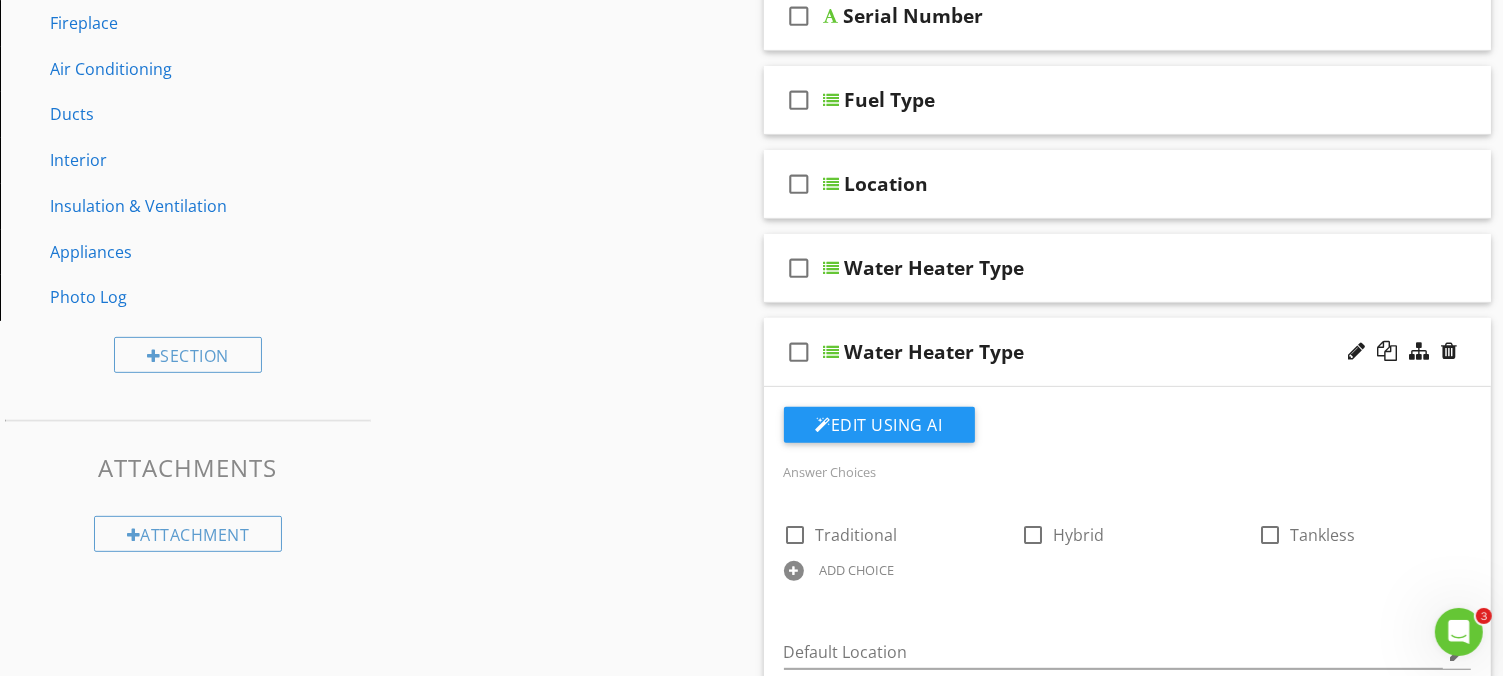 click on "Water Heater Type" at bounding box center (1103, 352) 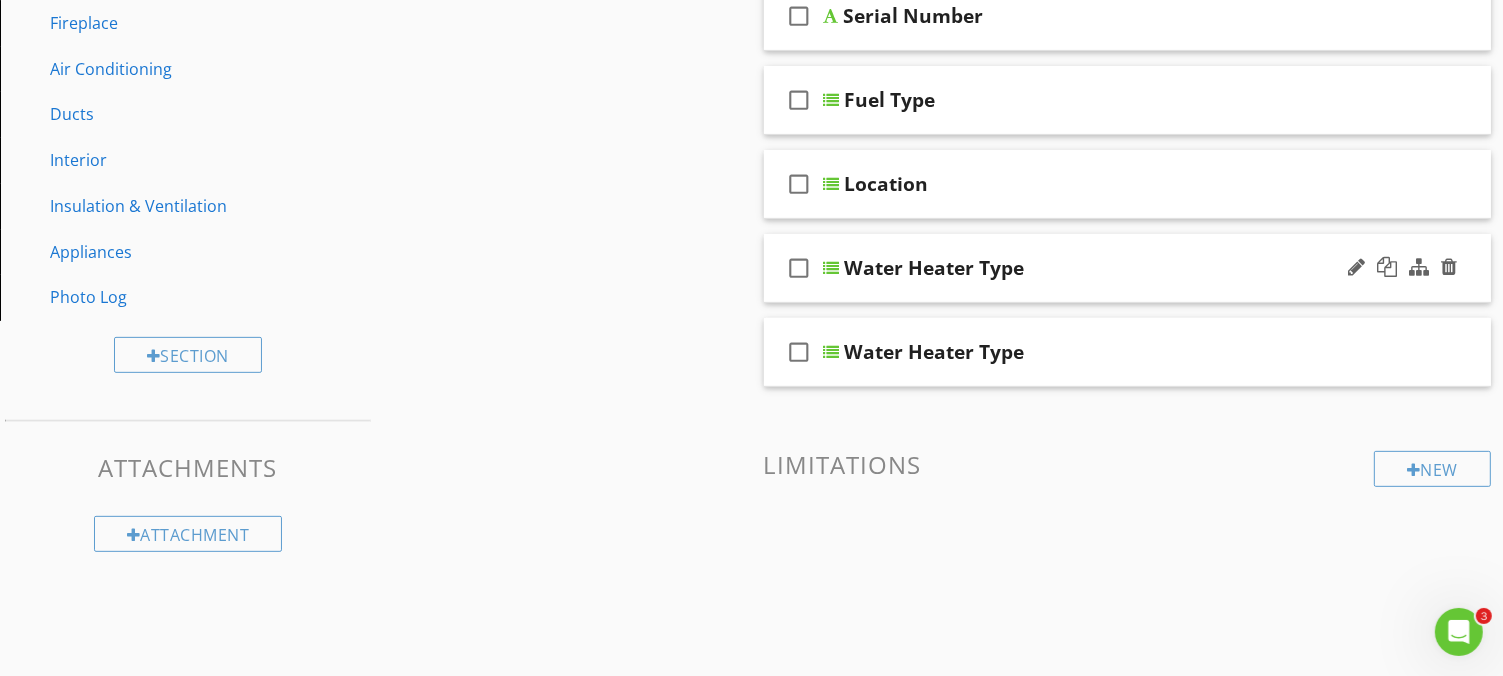 click on "Water Heater Type" at bounding box center (1103, 268) 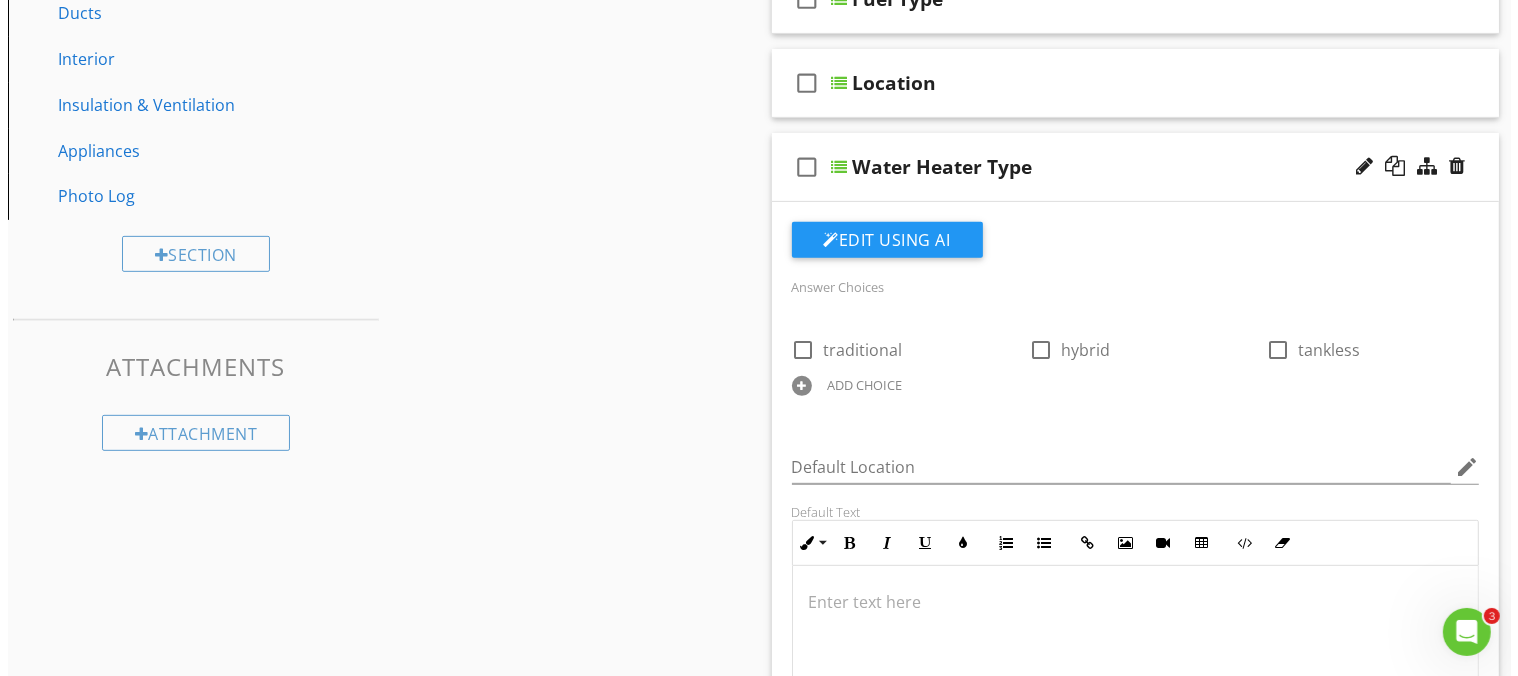 scroll, scrollTop: 794, scrollLeft: 0, axis: vertical 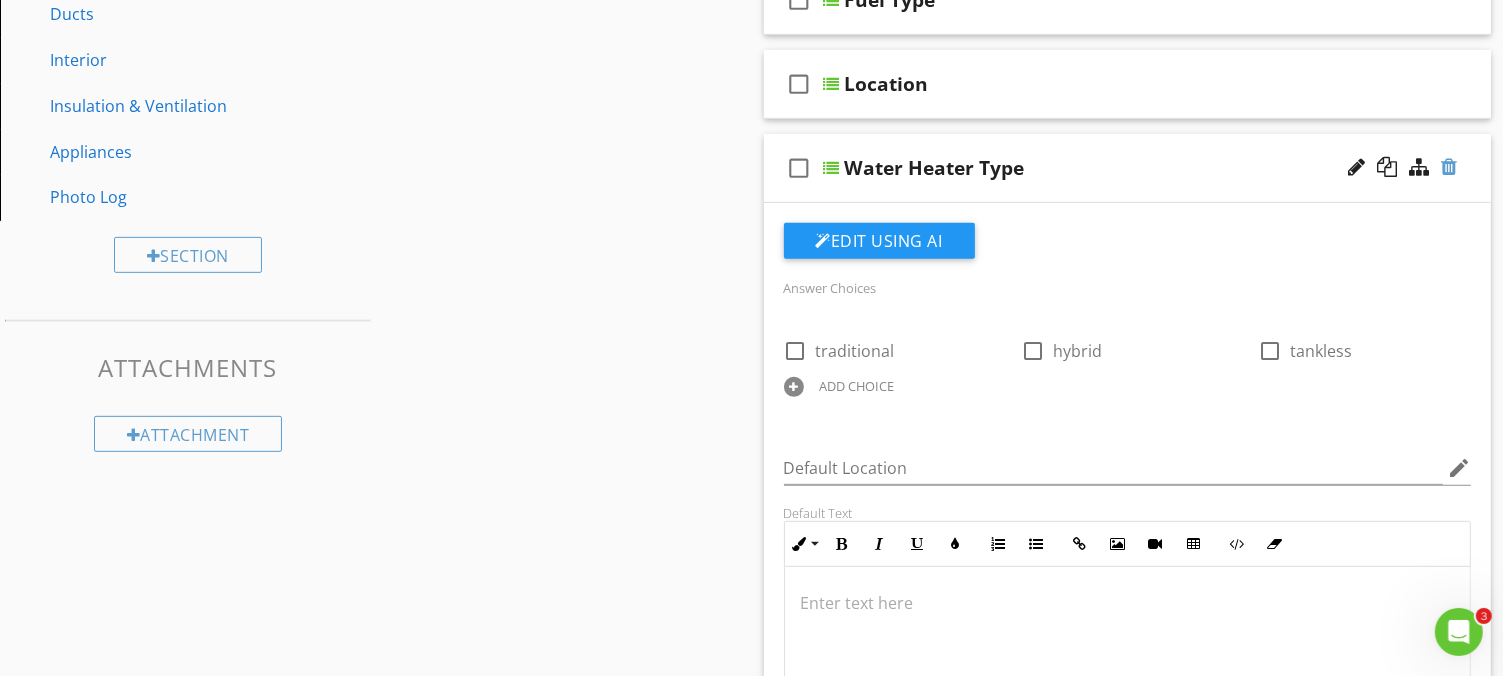 click at bounding box center [1449, 167] 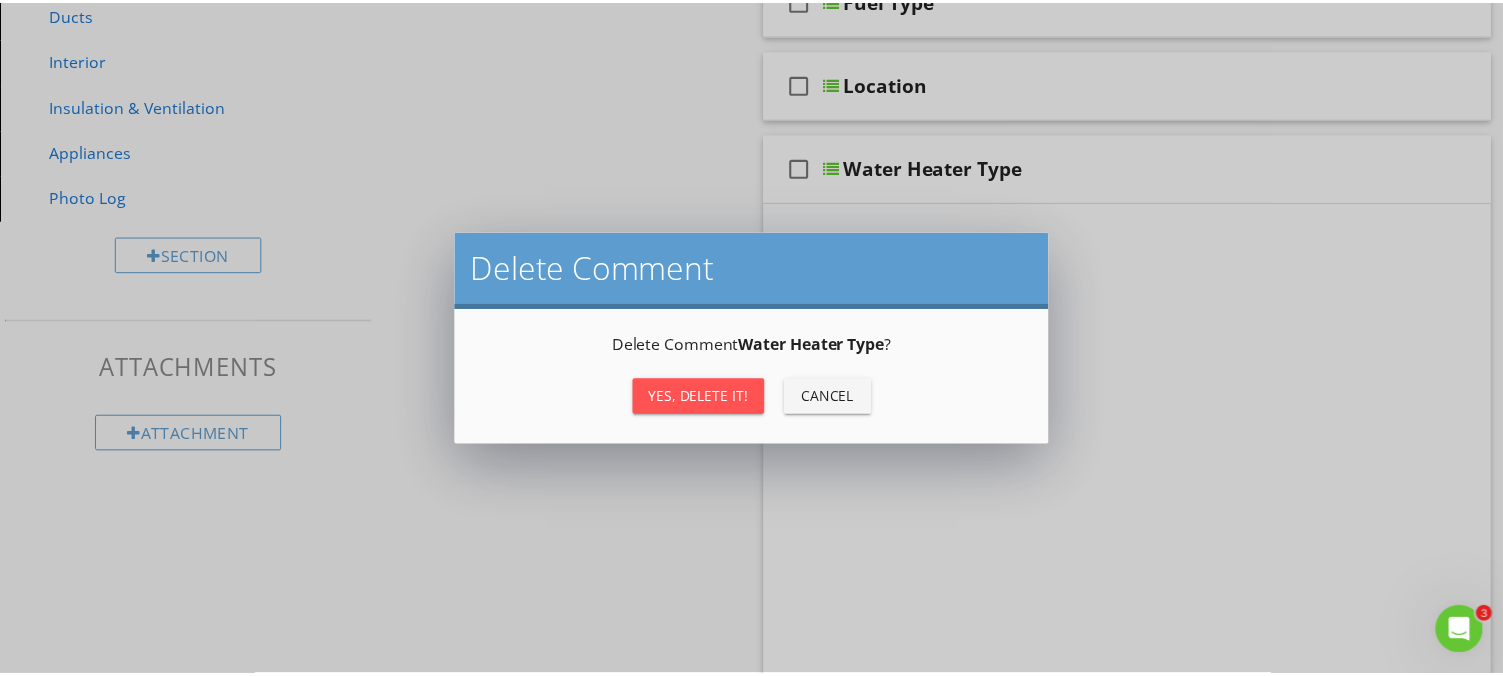 scroll, scrollTop: 694, scrollLeft: 0, axis: vertical 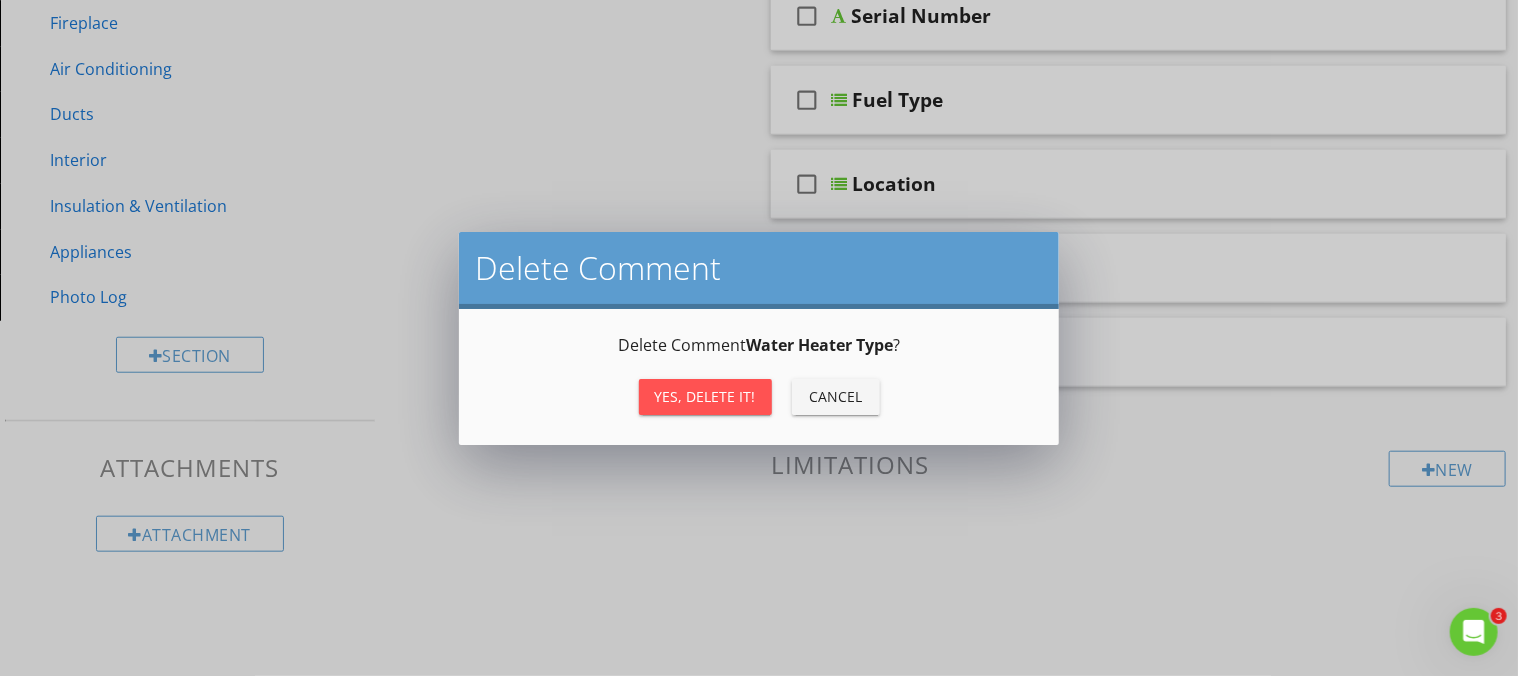click on "Yes, Delete it!" at bounding box center (705, 396) 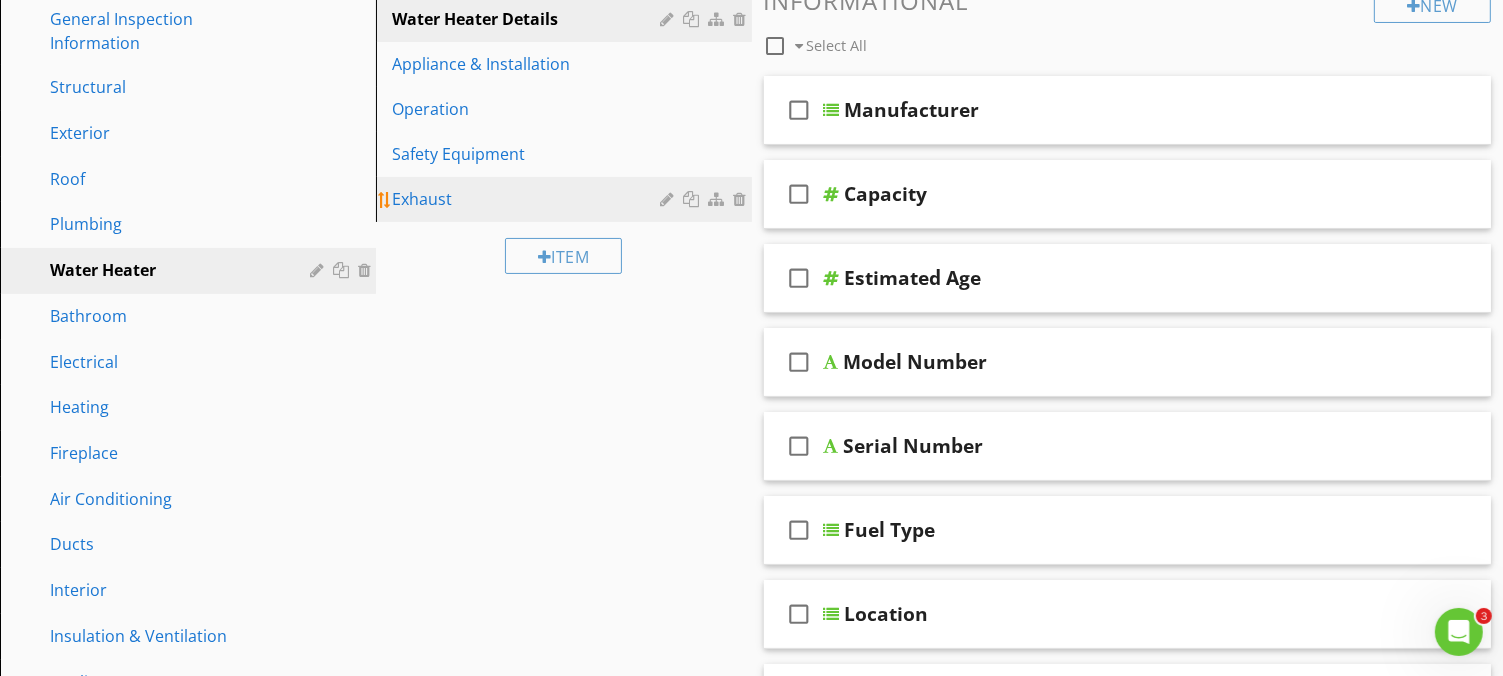 scroll, scrollTop: 210, scrollLeft: 0, axis: vertical 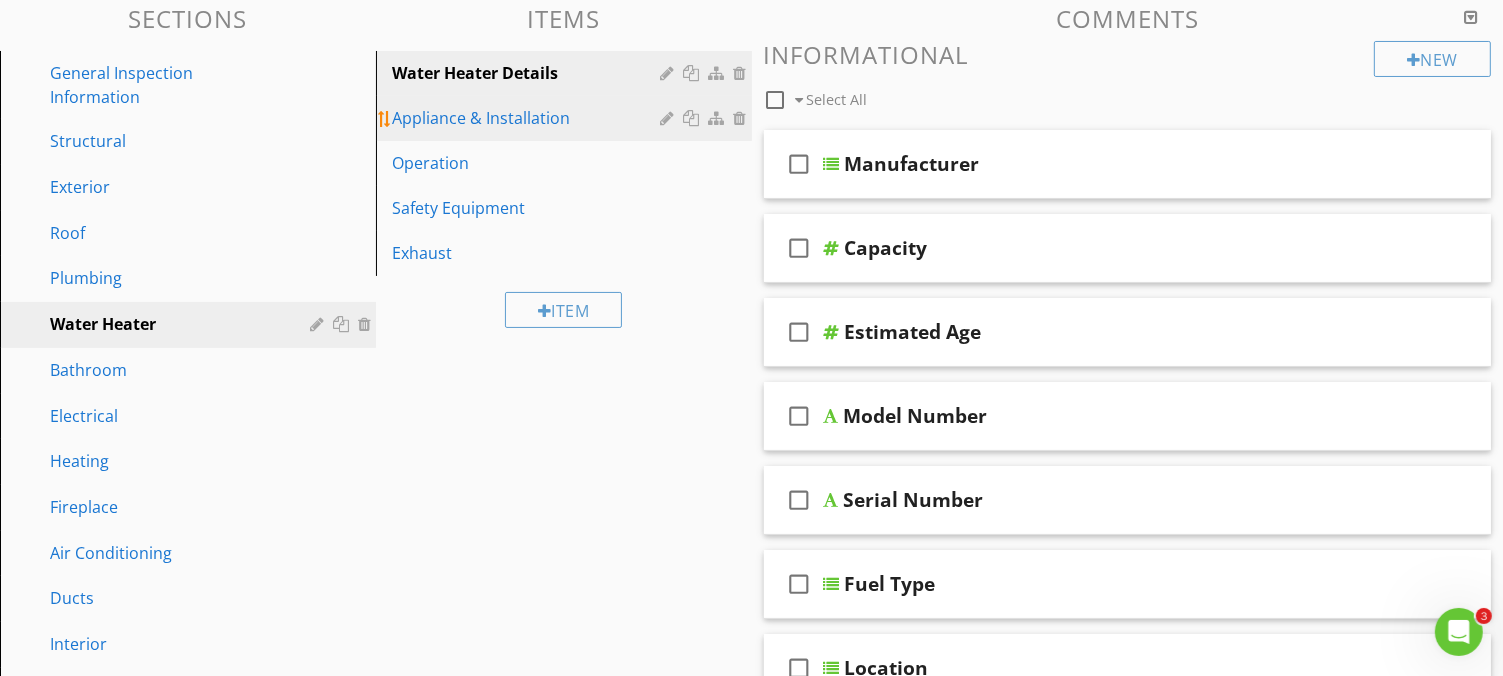 click on "Appliance & Installation" at bounding box center [529, 118] 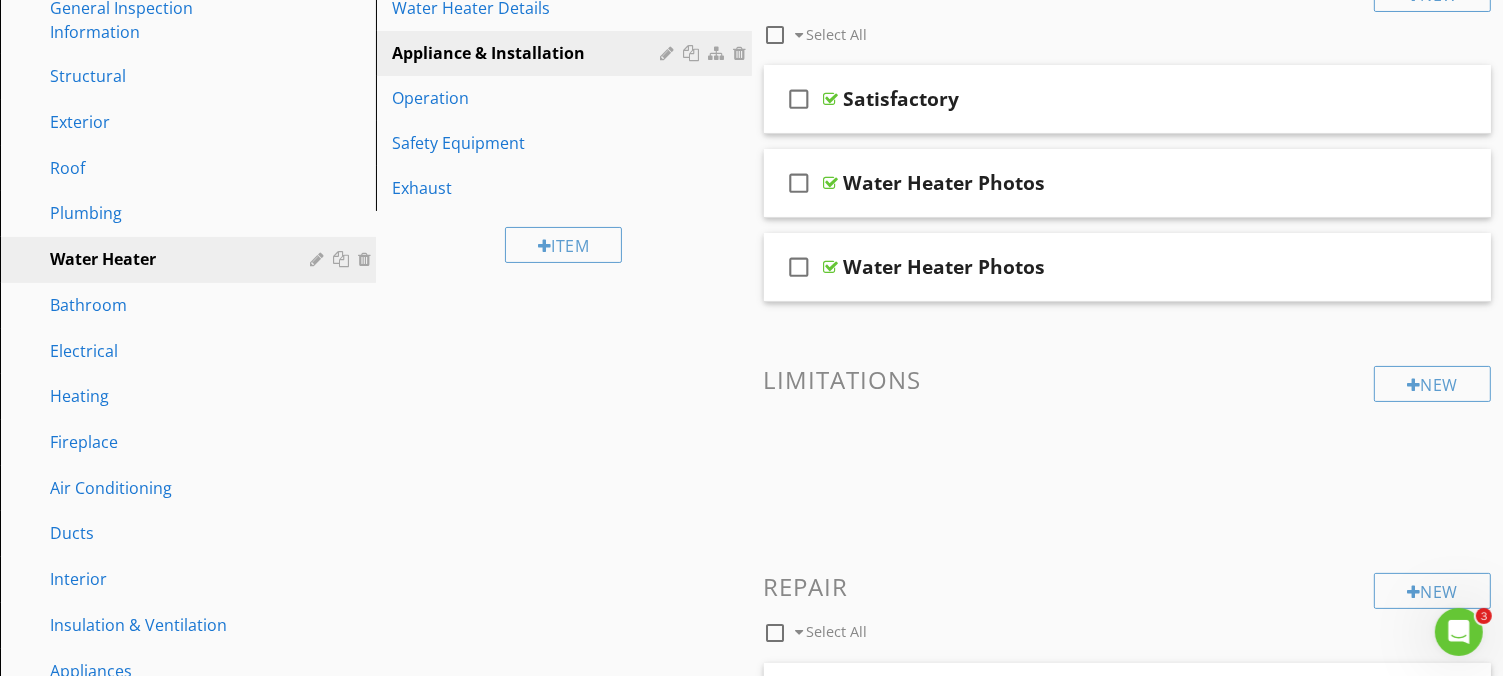 scroll, scrollTop: 310, scrollLeft: 0, axis: vertical 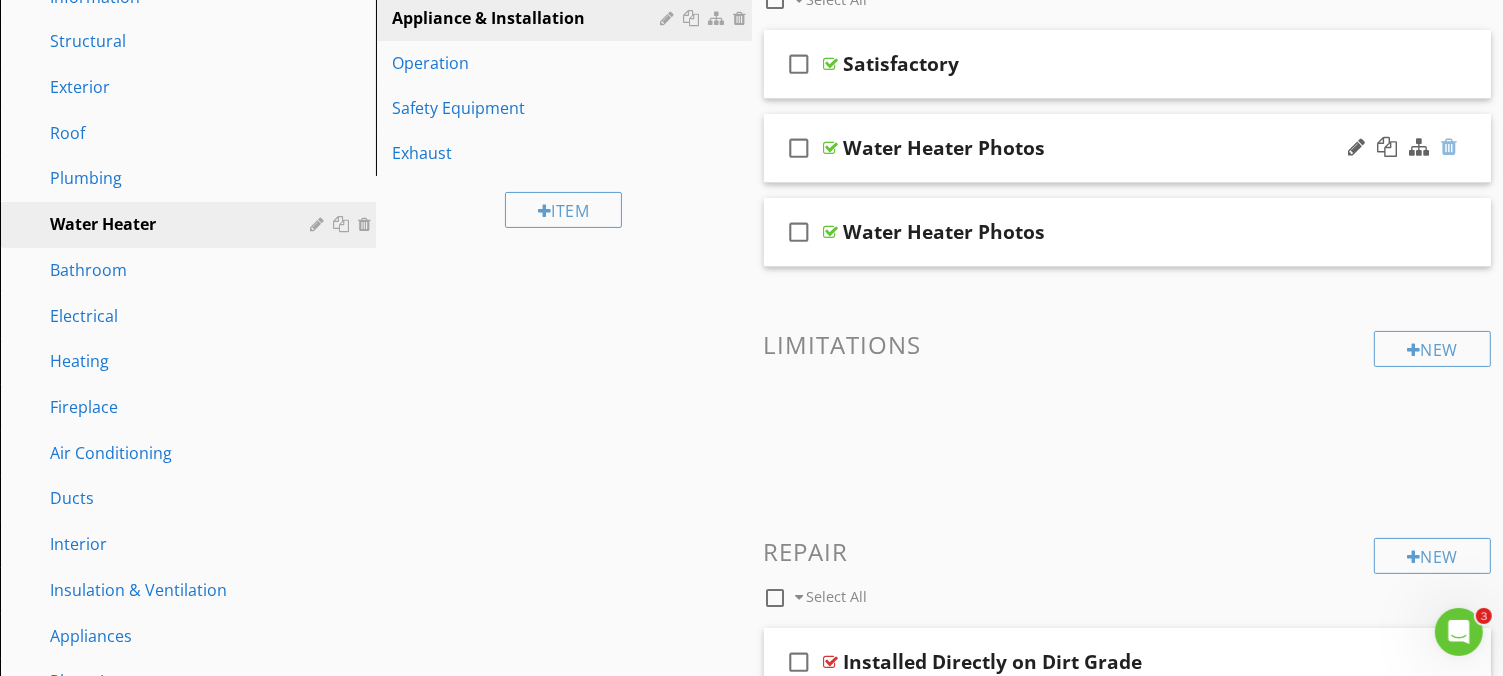 click at bounding box center (1449, 147) 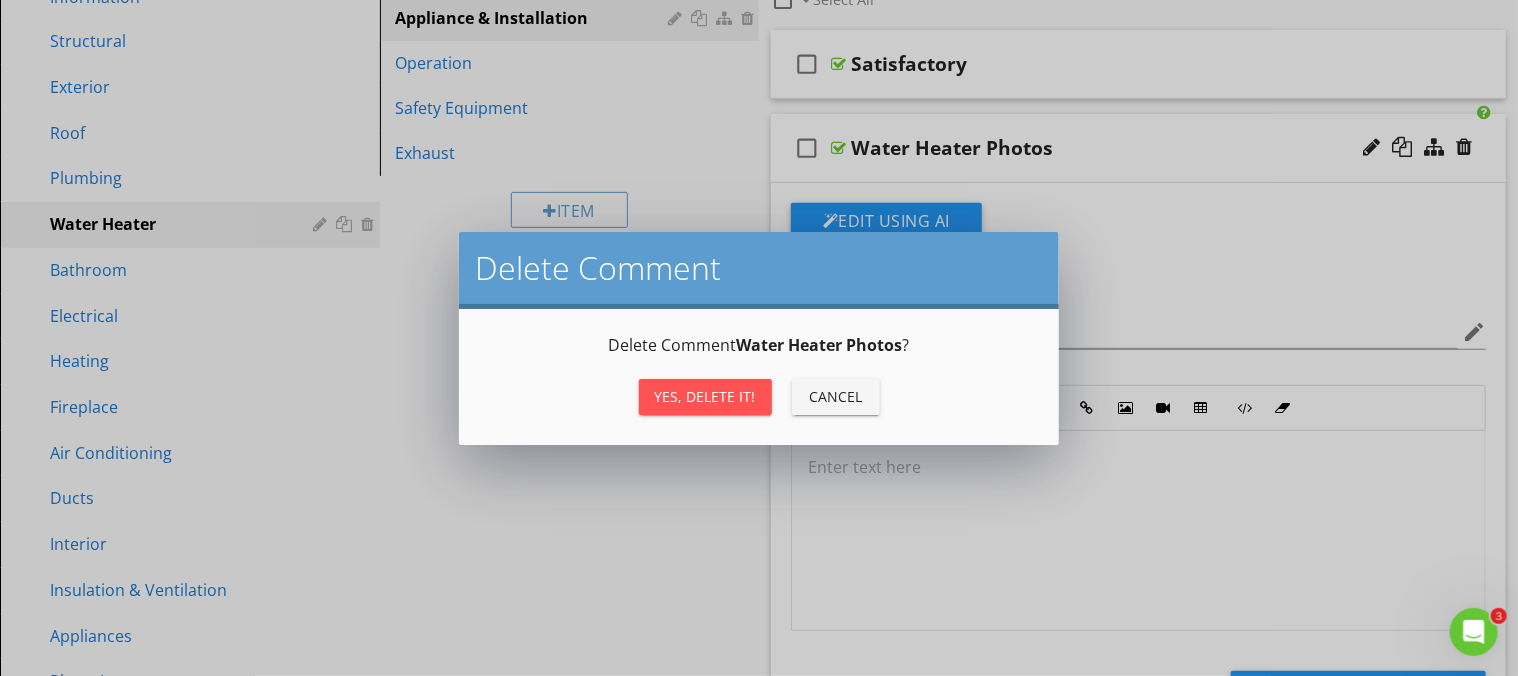 click on "Yes, Delete it!" at bounding box center [705, 396] 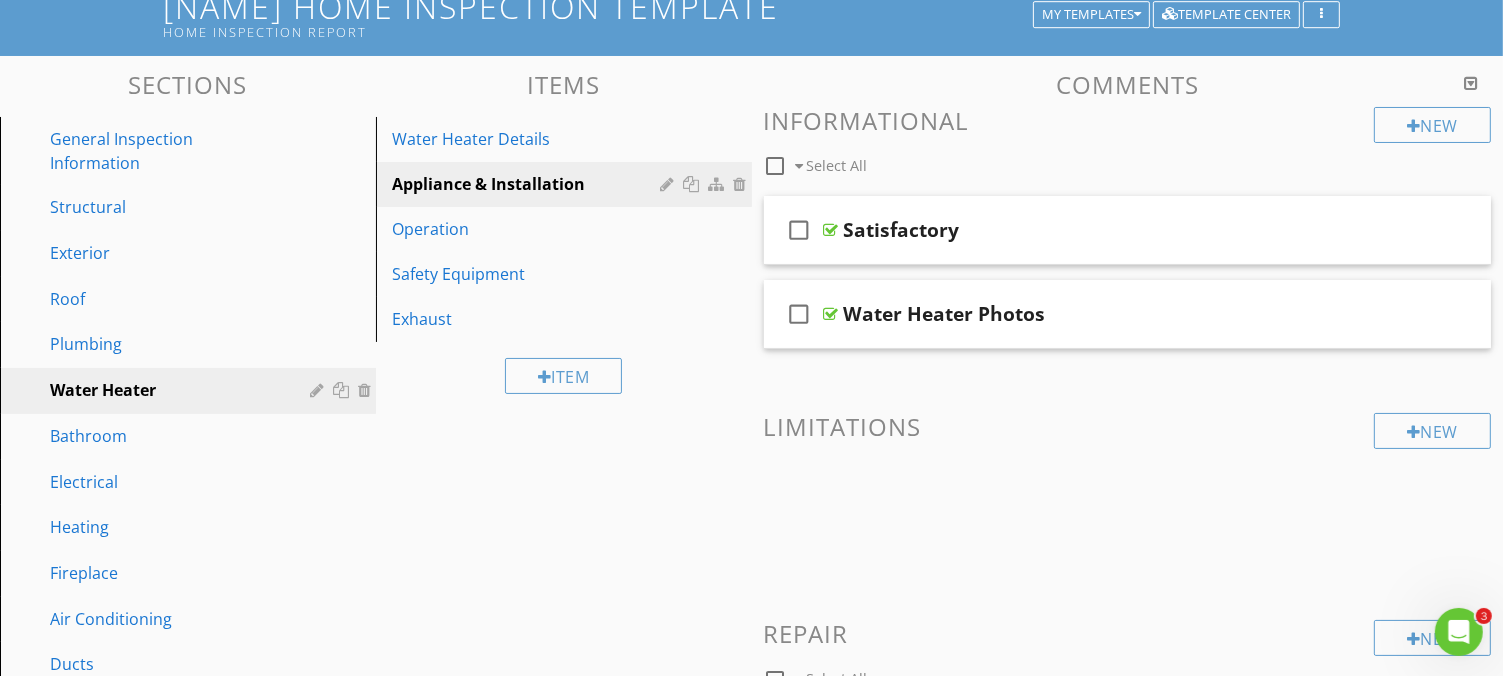 scroll, scrollTop: 110, scrollLeft: 0, axis: vertical 